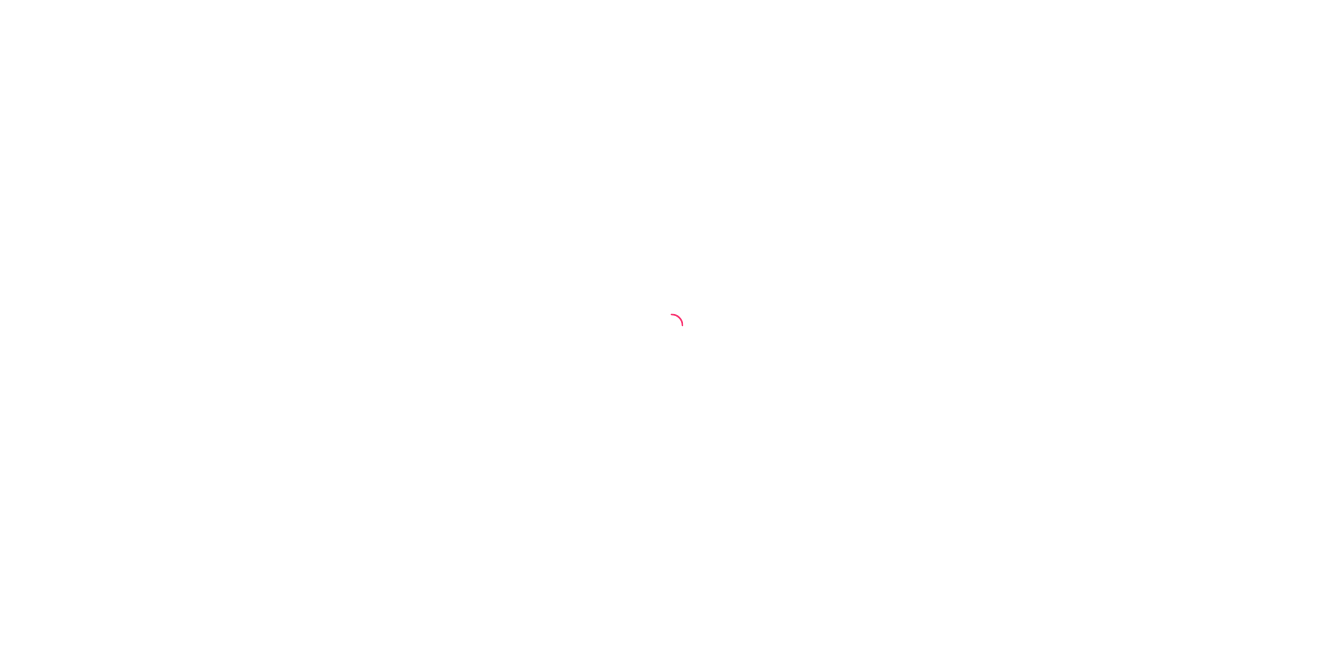 scroll, scrollTop: 0, scrollLeft: 0, axis: both 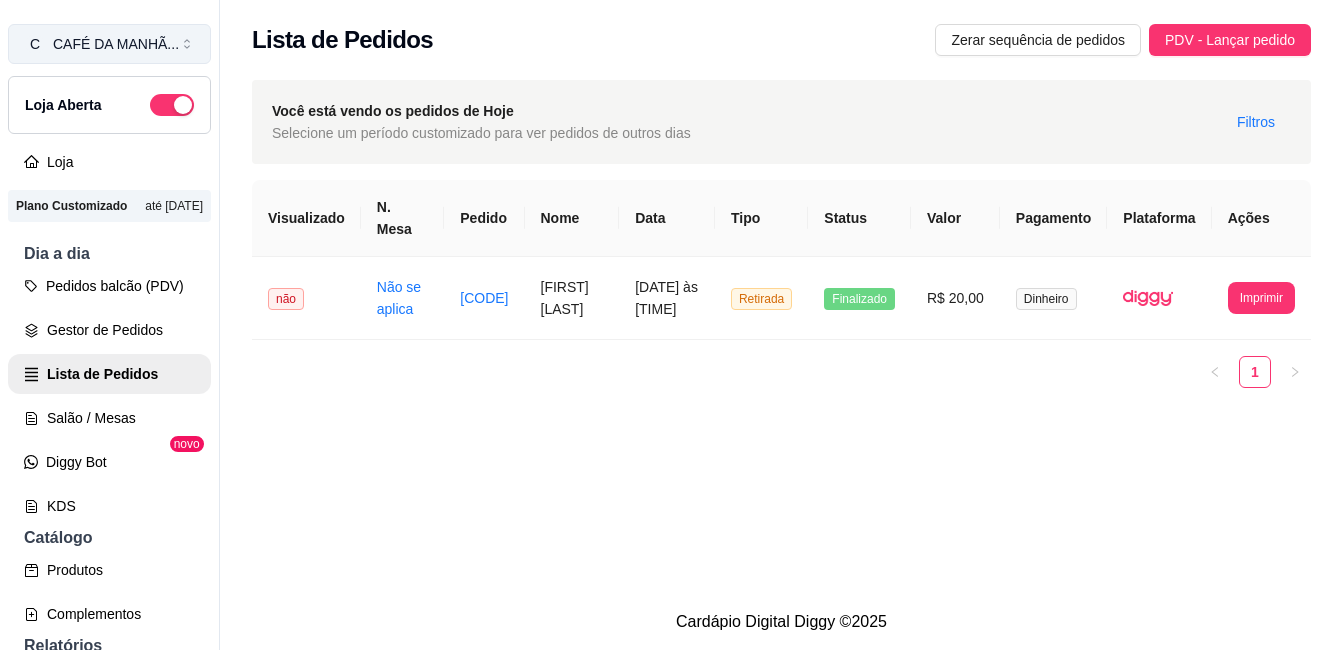 click on "CAFÉ DA MANHÃ ..." at bounding box center (116, 44) 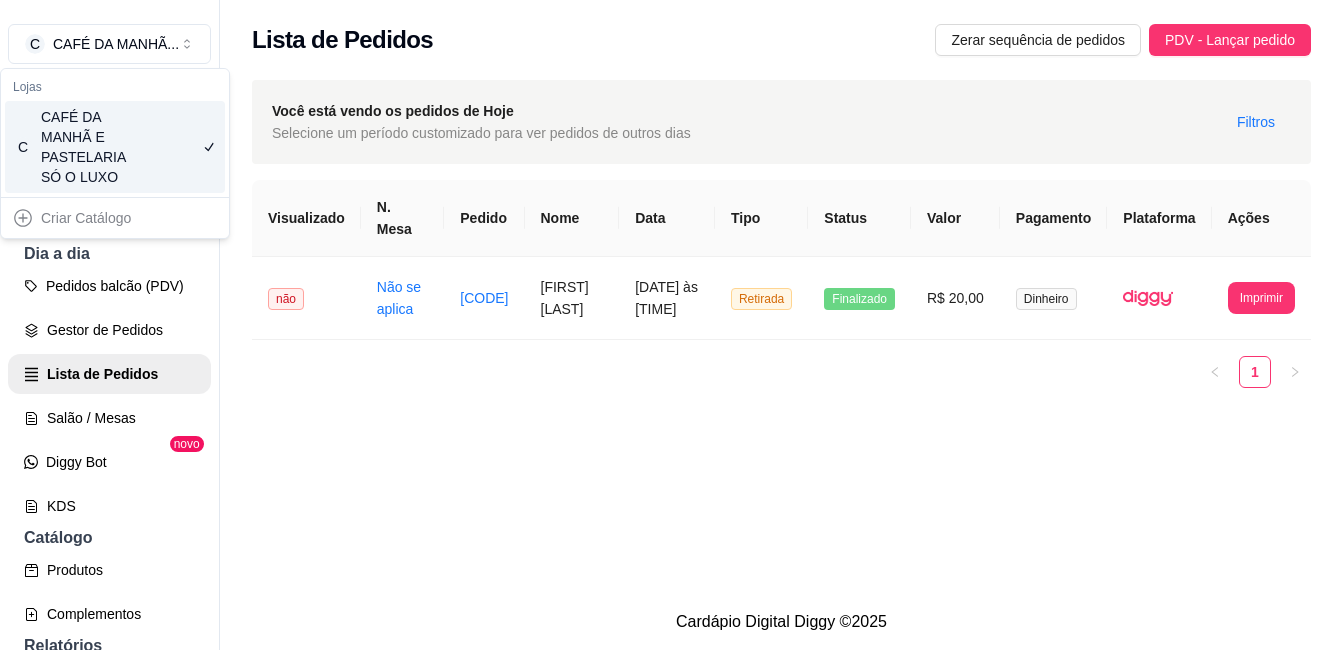 click on "Criar Catálogo" at bounding box center (115, 218) 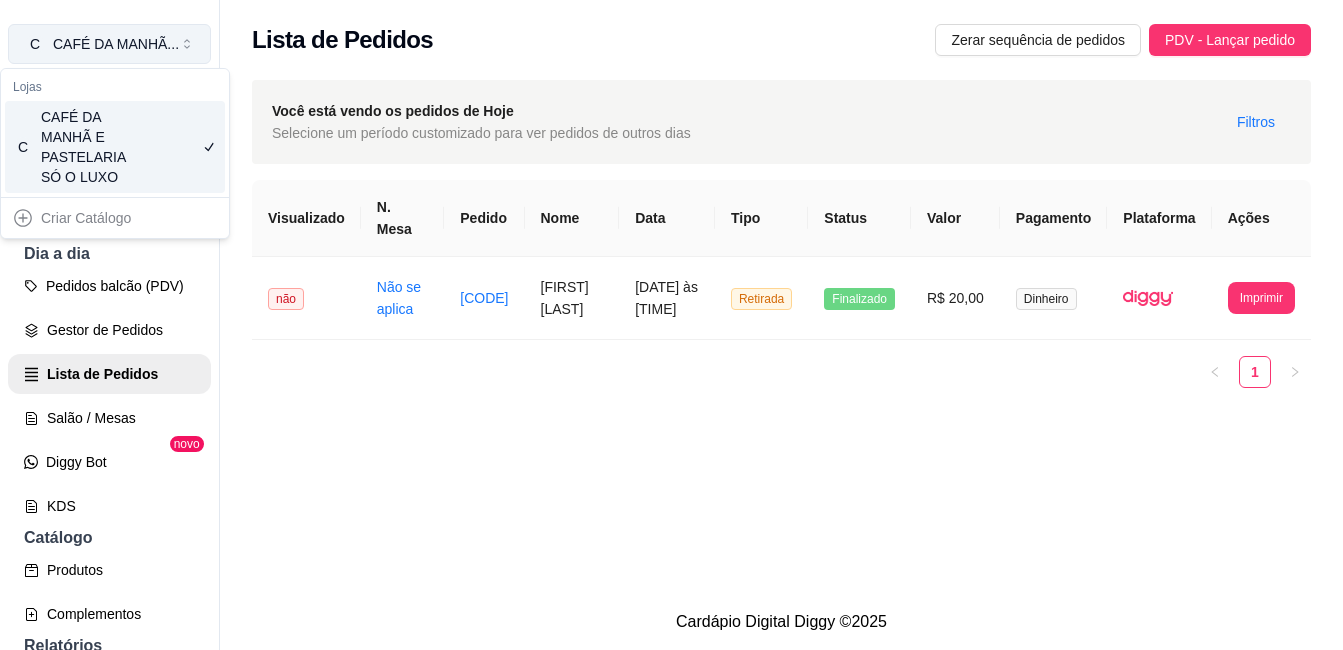 click on "CAFÉ DA MANHÃ ..." at bounding box center [116, 44] 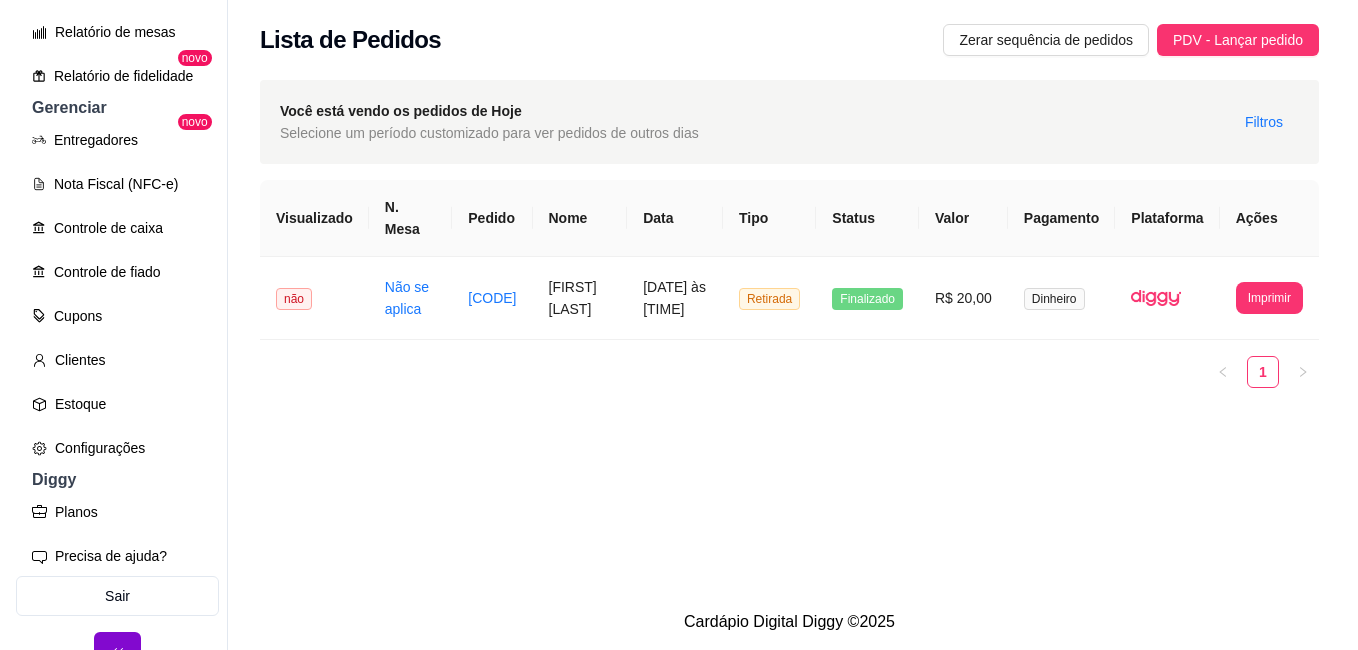 scroll, scrollTop: 764, scrollLeft: 0, axis: vertical 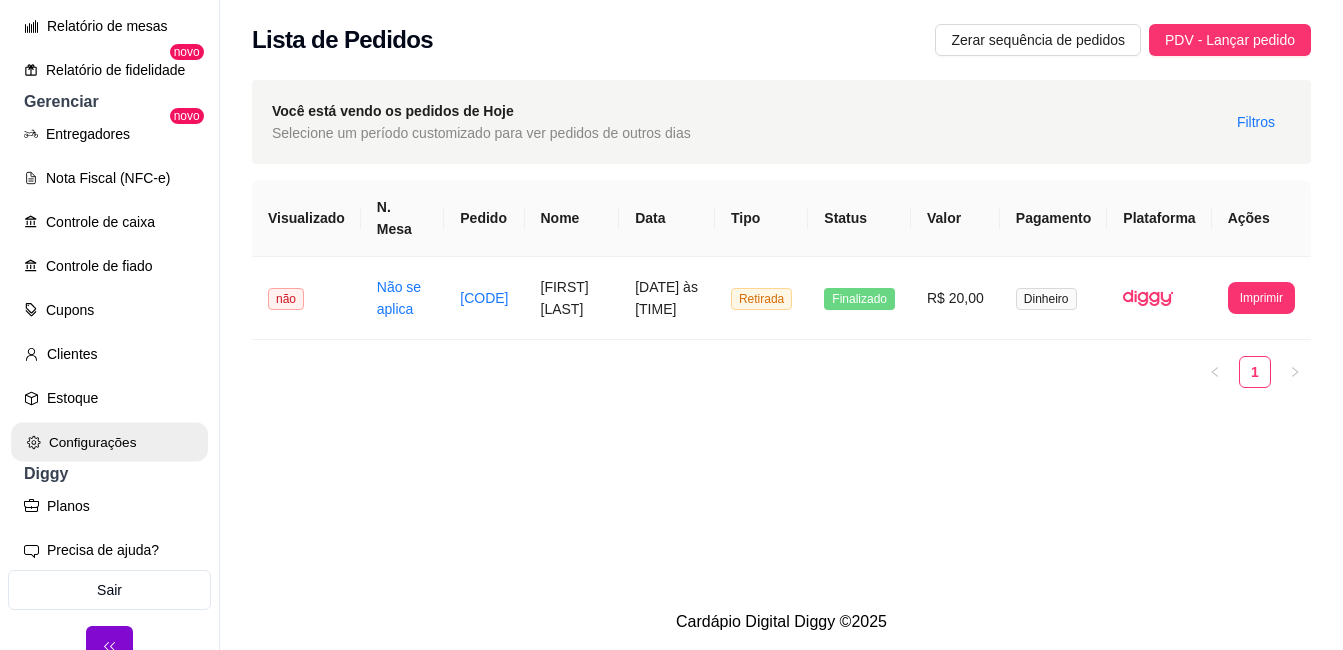 click on "Configurações" at bounding box center (109, 442) 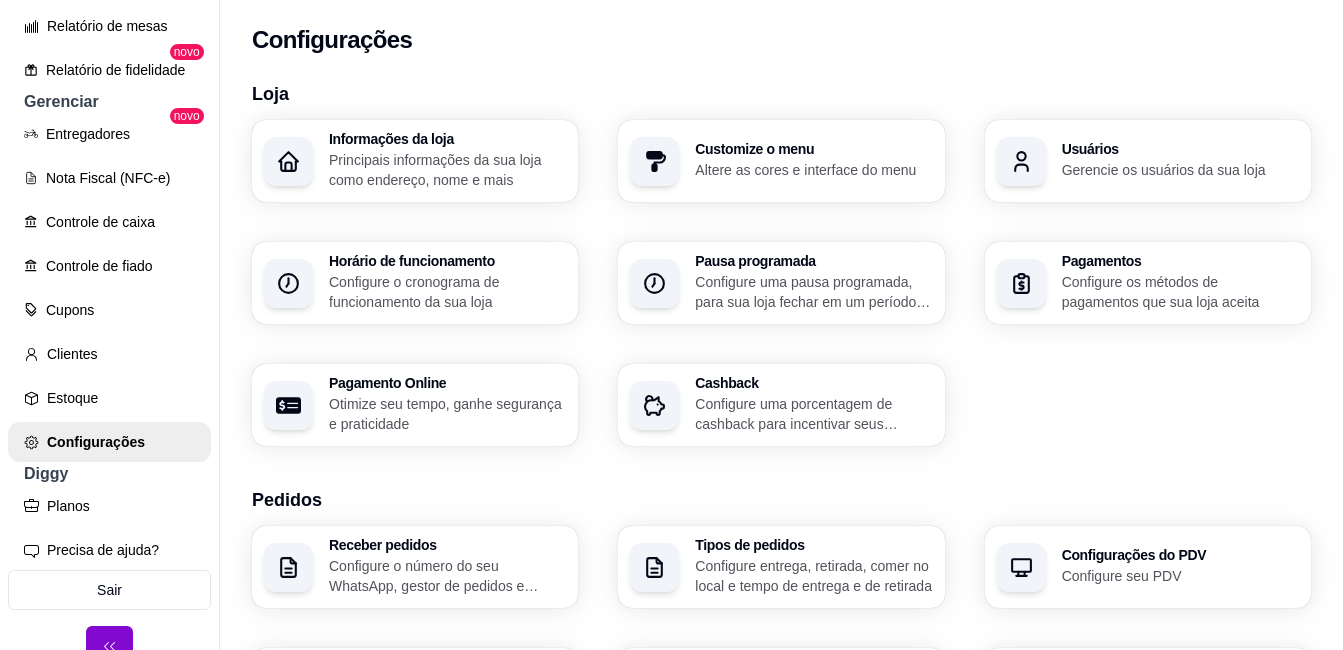 click on "Usuários" at bounding box center (1180, 149) 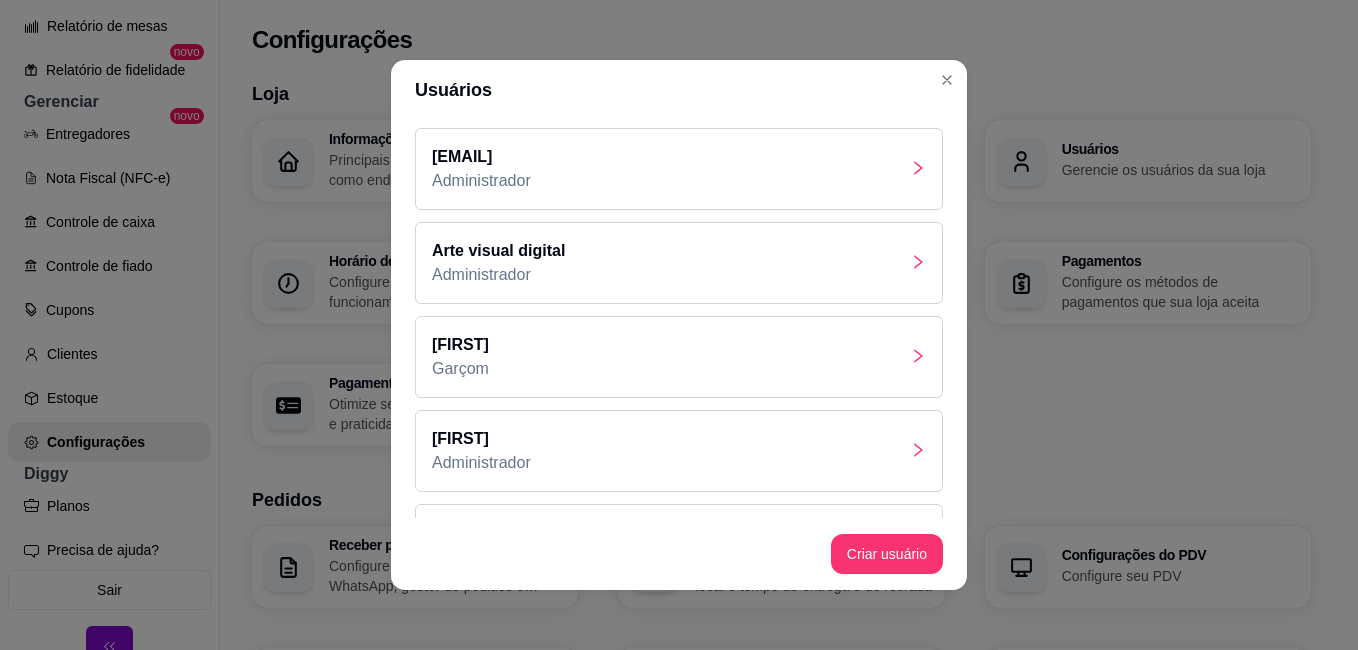 click 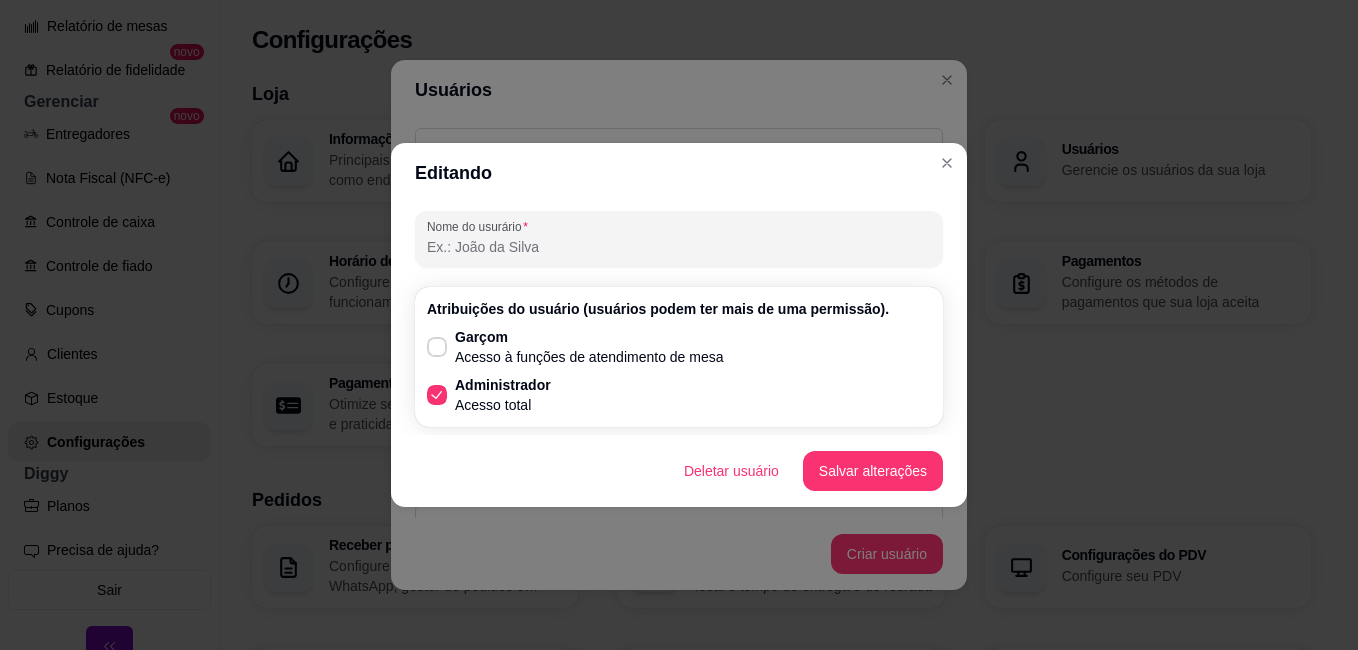 click on "Editando" at bounding box center (679, 173) 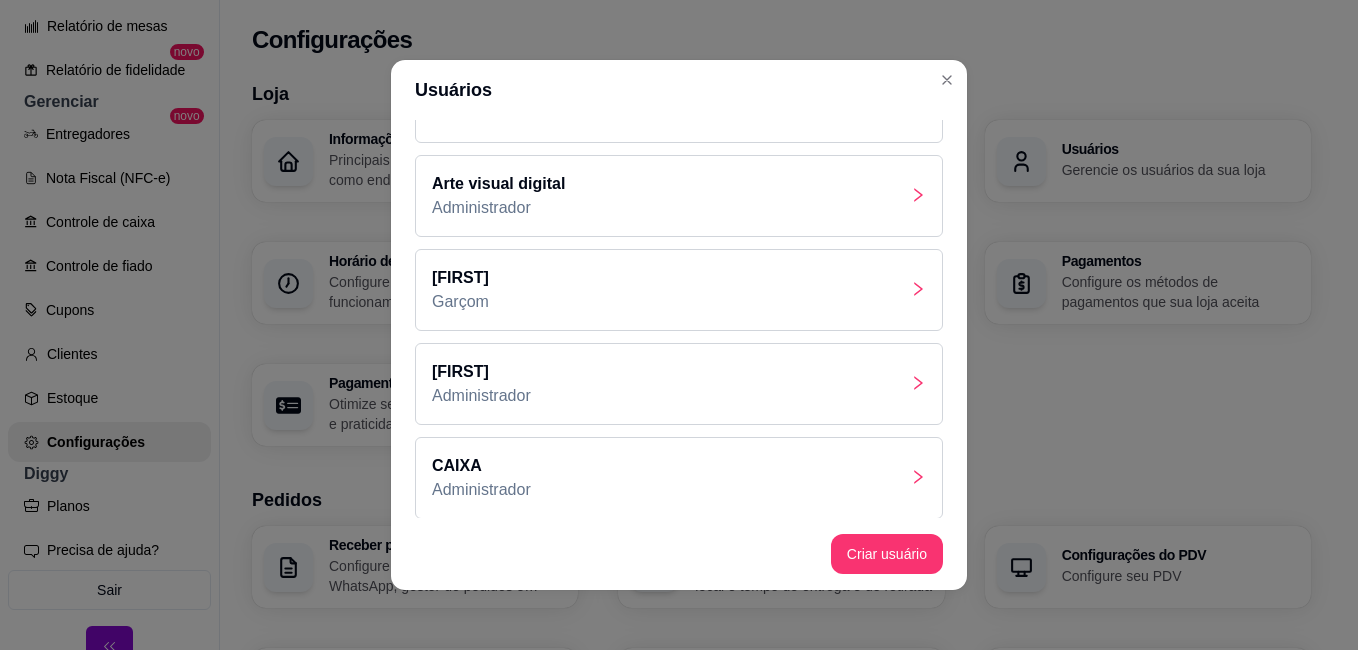 scroll, scrollTop: 76, scrollLeft: 0, axis: vertical 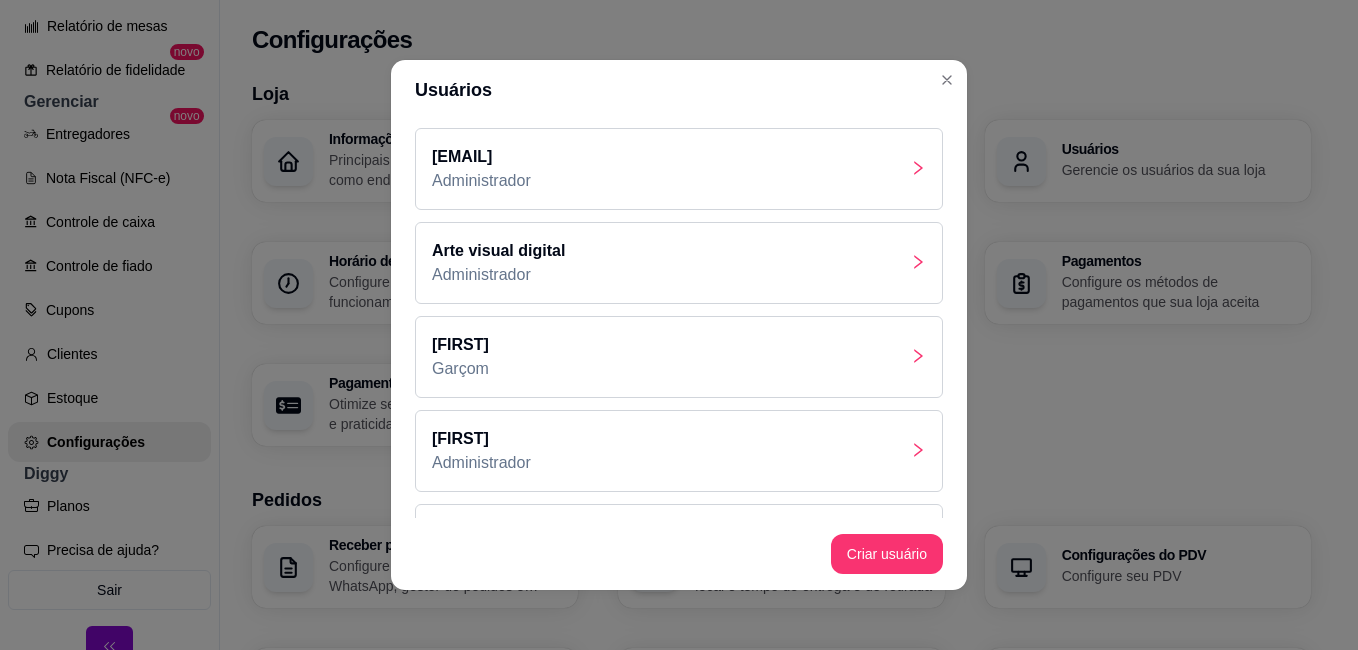 click on "Arte visual digital Administrador" at bounding box center (679, 263) 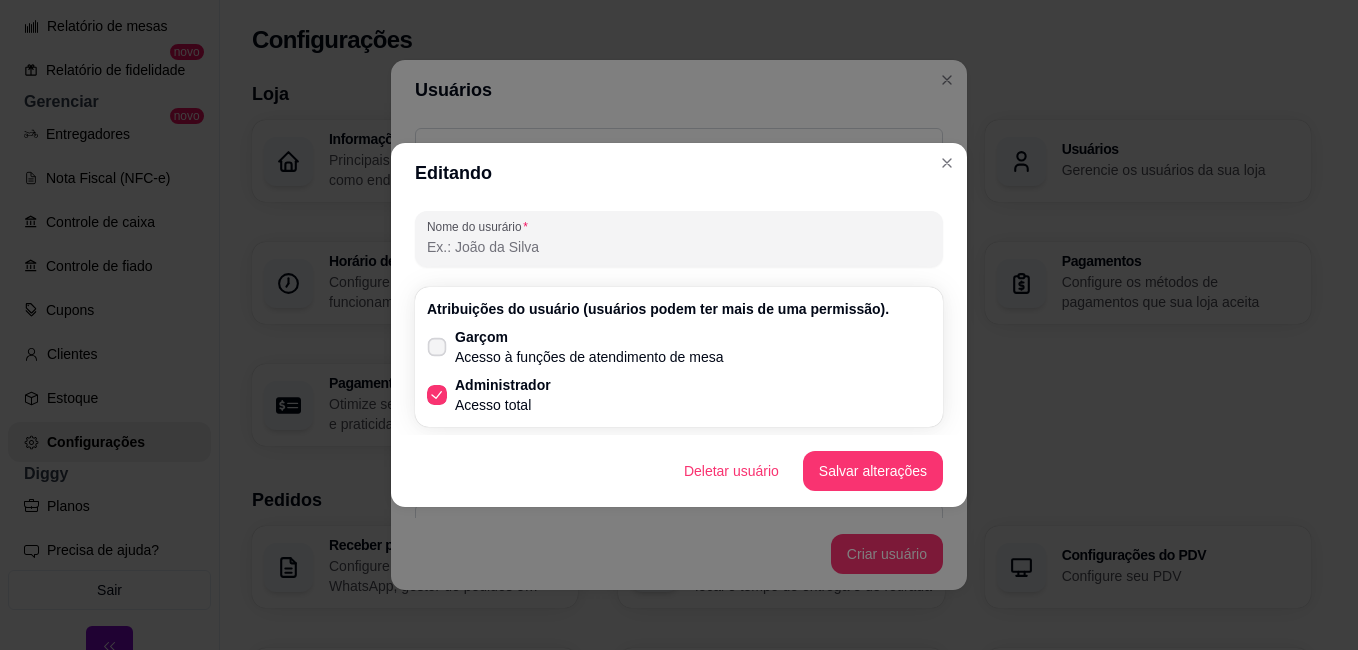 click 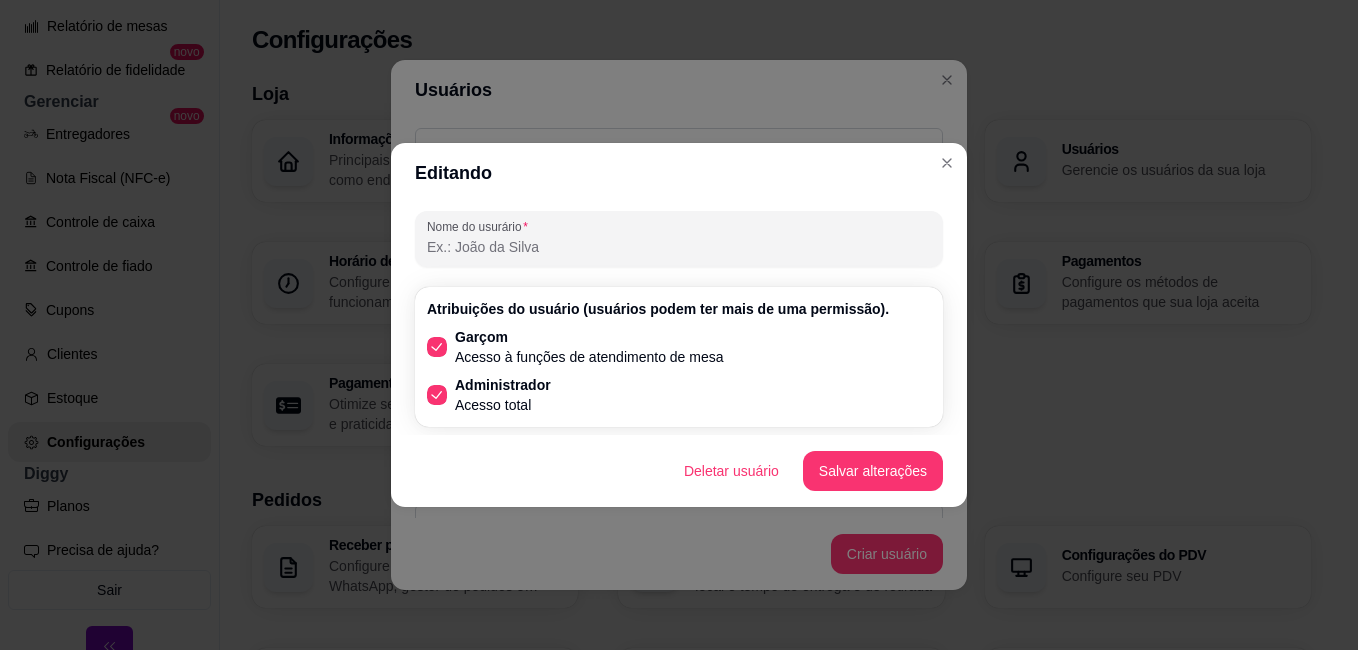 click 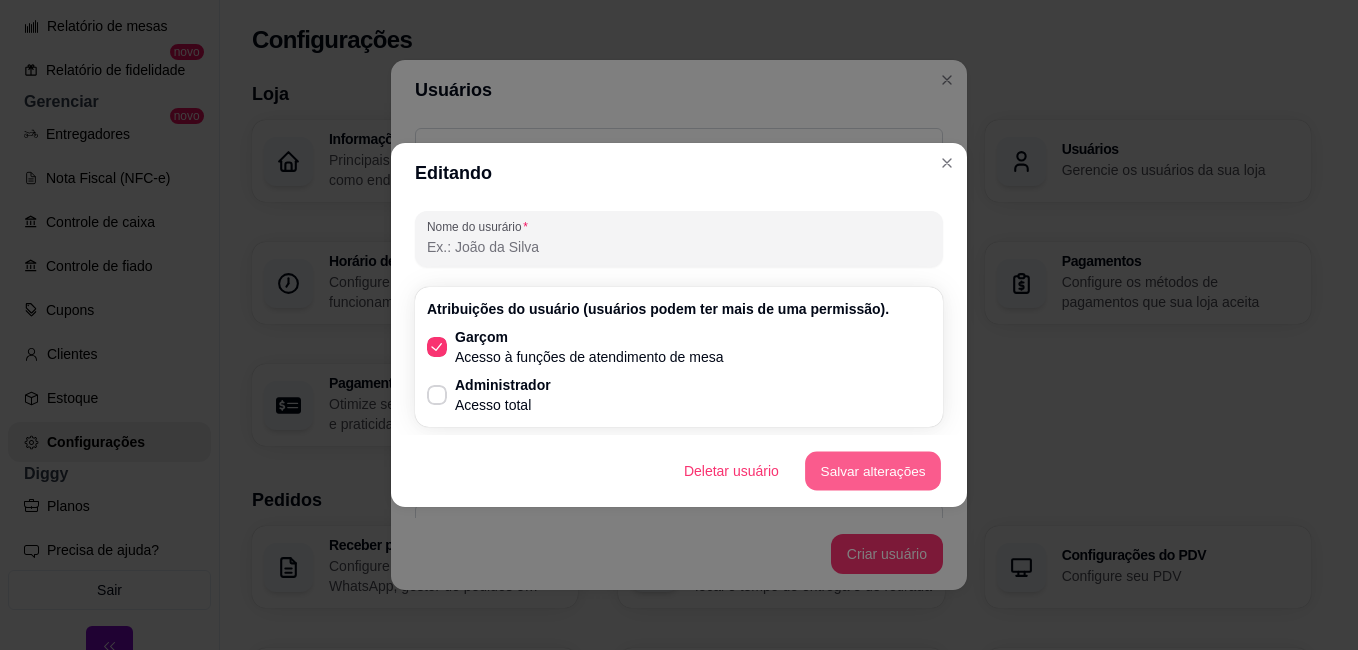 click on "Salvar alterações" at bounding box center [873, 471] 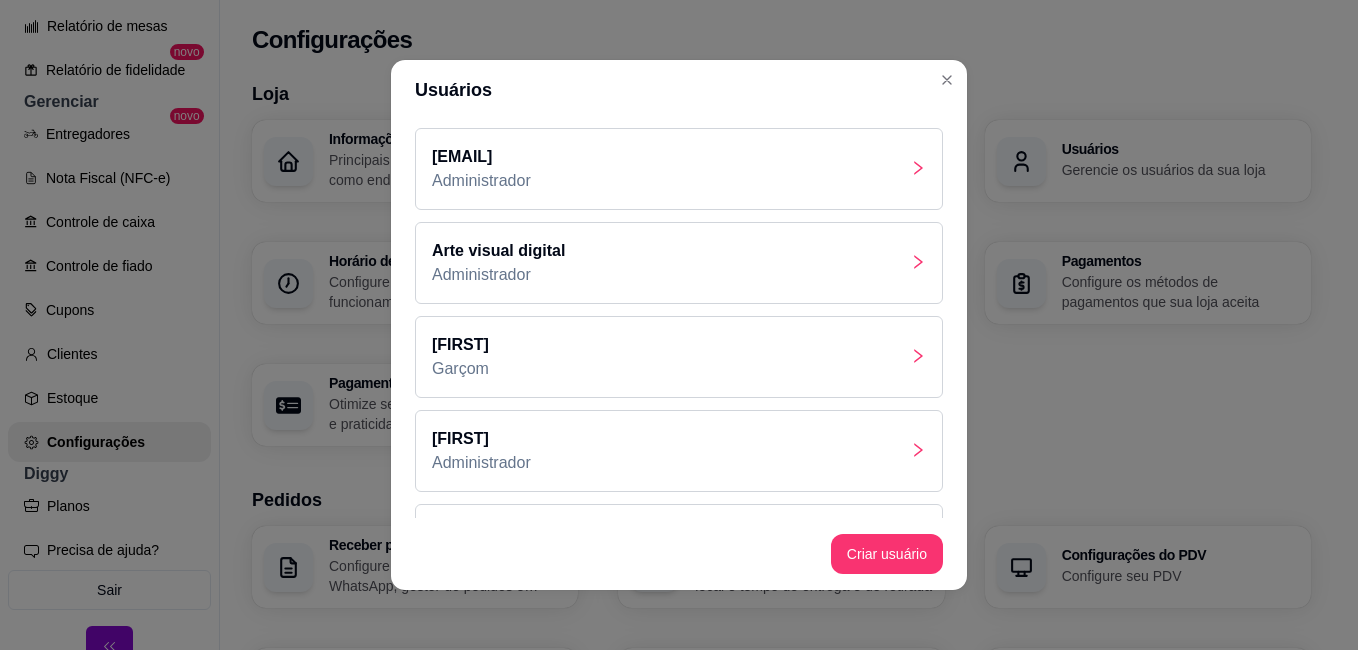 click 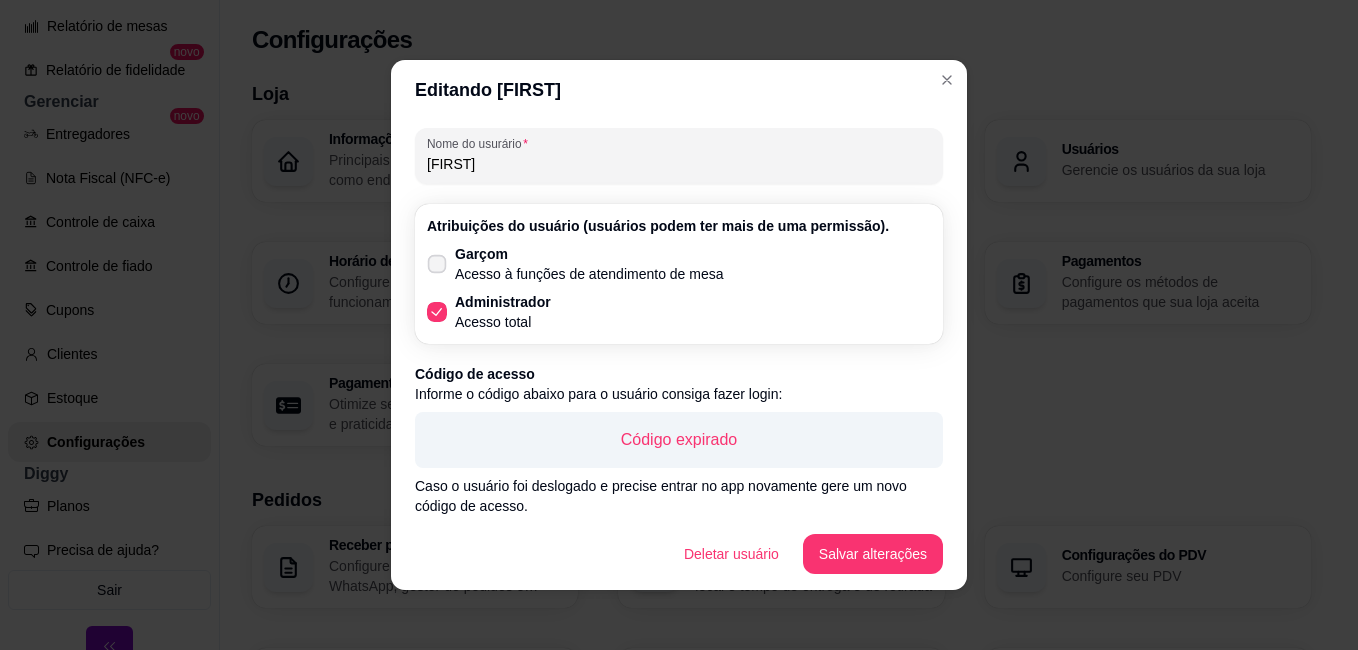 click on "Garçom Acesso à funções de atendimento de mesa" at bounding box center (575, 264) 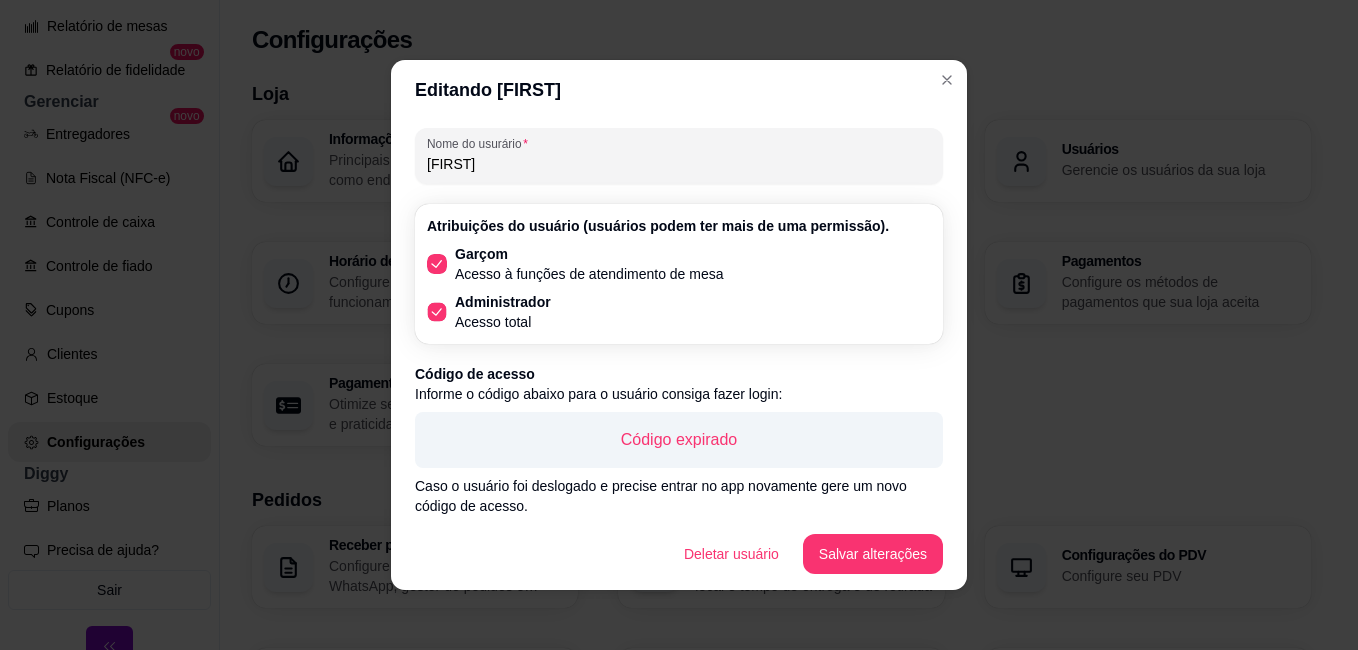 click on "Administrador Acesso total" at bounding box center (489, 312) 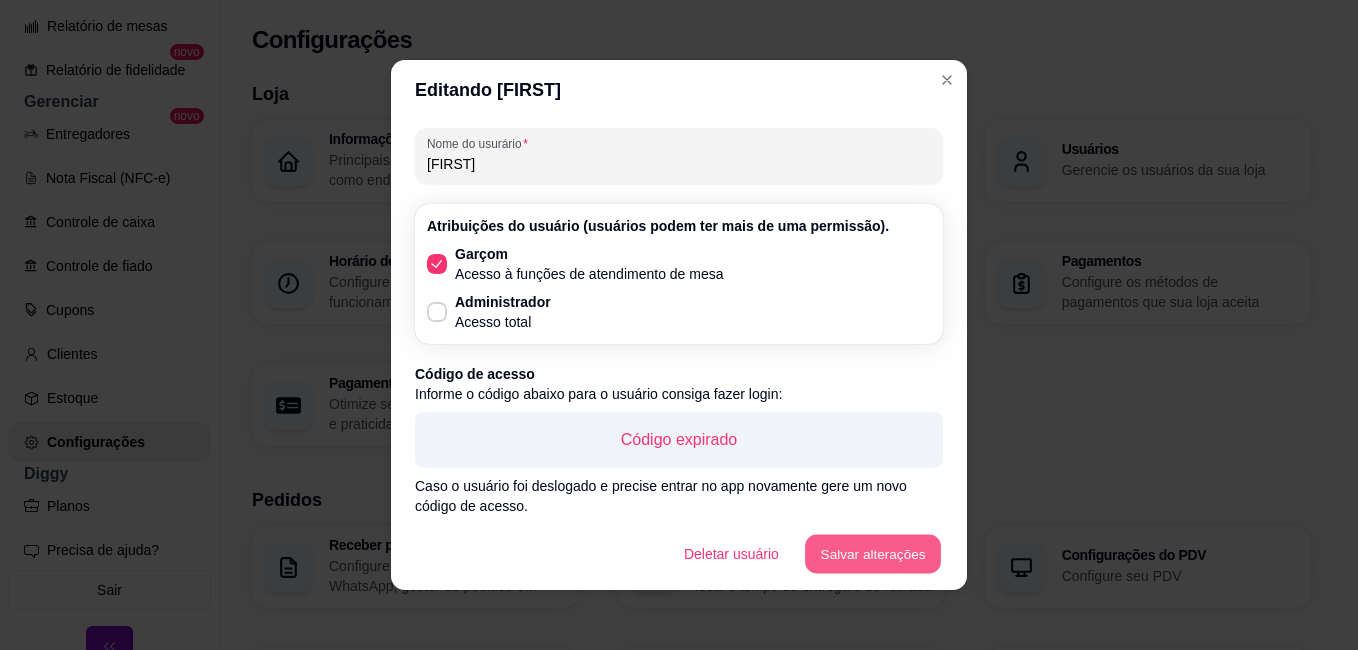 click on "Salvar alterações" at bounding box center (873, 554) 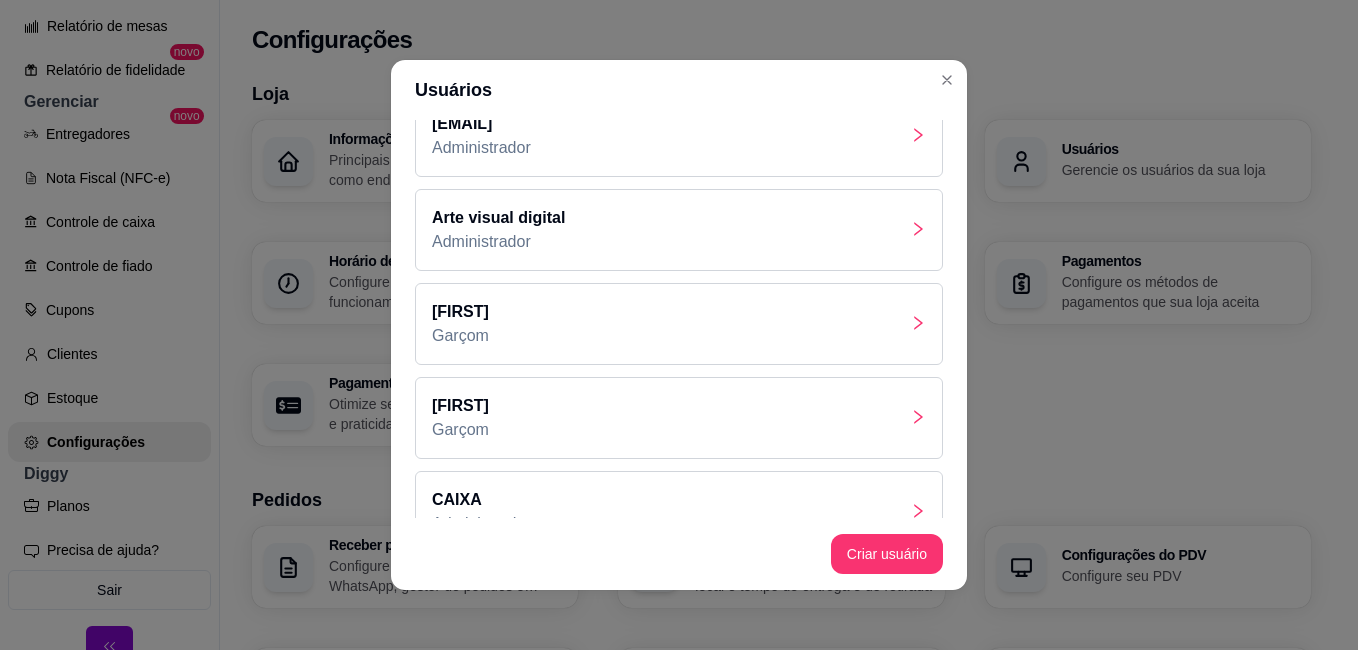 scroll, scrollTop: 76, scrollLeft: 0, axis: vertical 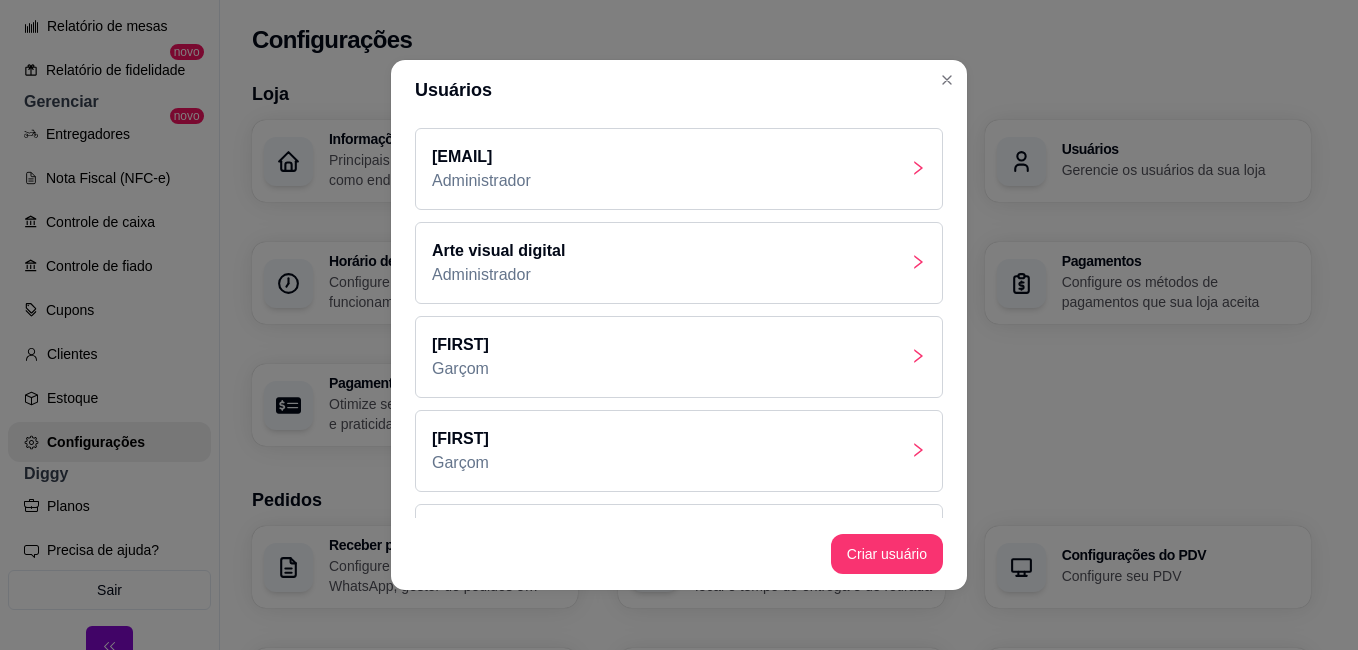 click on "[EMAIL]" at bounding box center [481, 157] 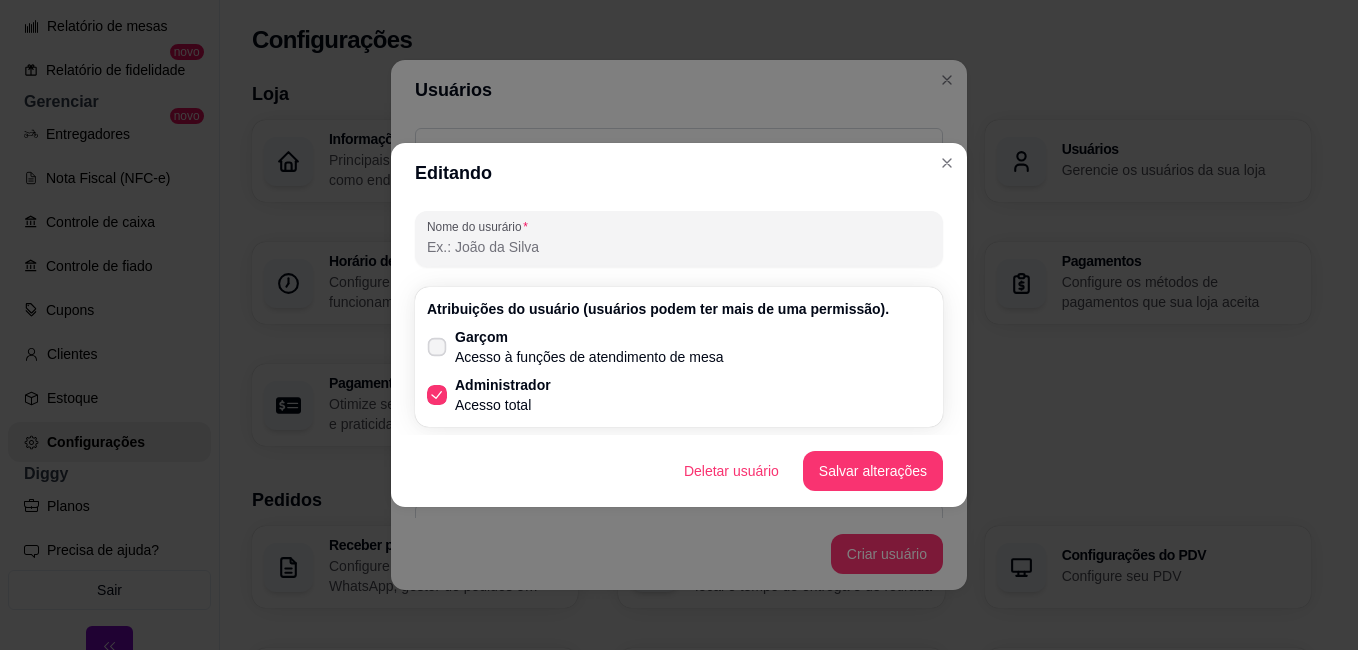 click on "Garçom Acesso à funções de atendimento de mesa" at bounding box center (575, 347) 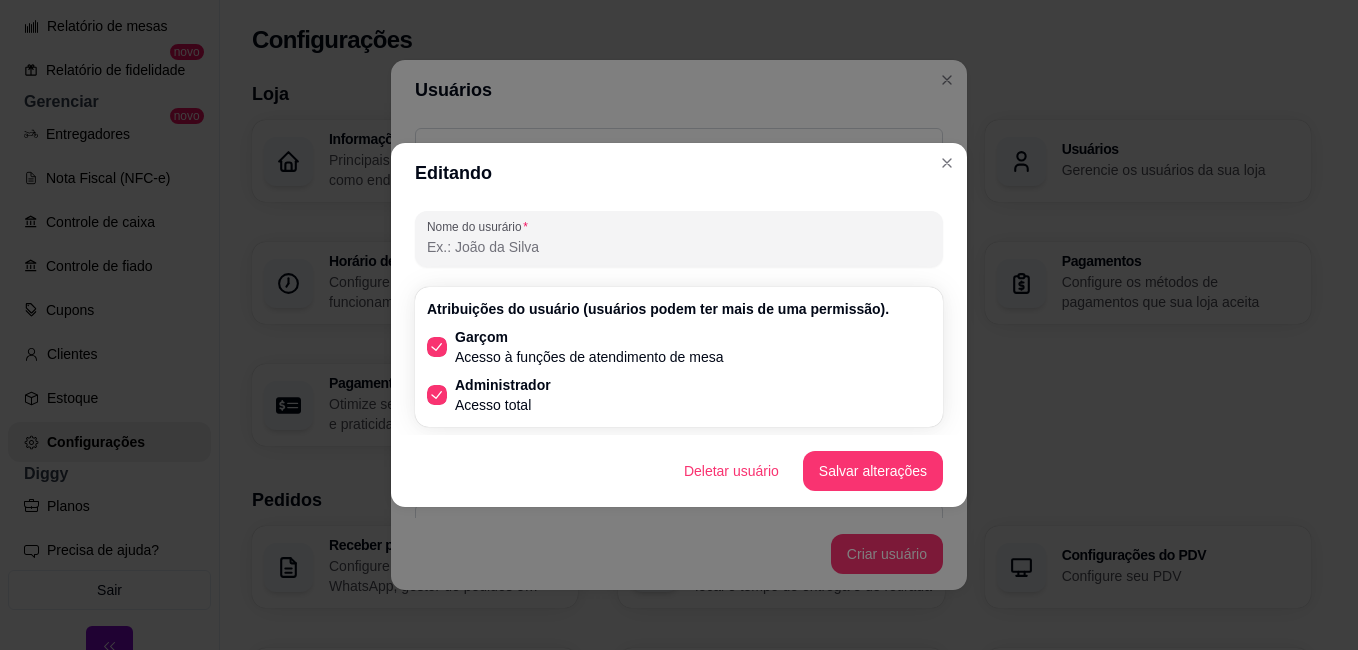 click 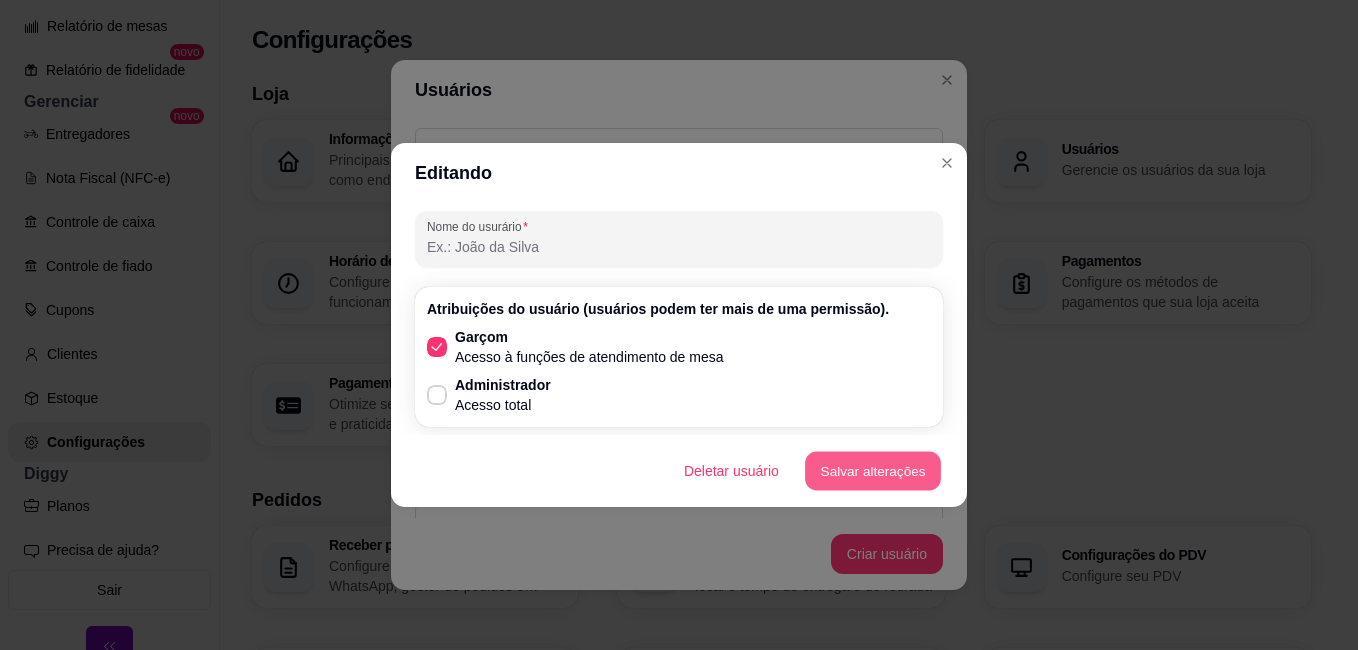 click on "Salvar alterações" at bounding box center [873, 471] 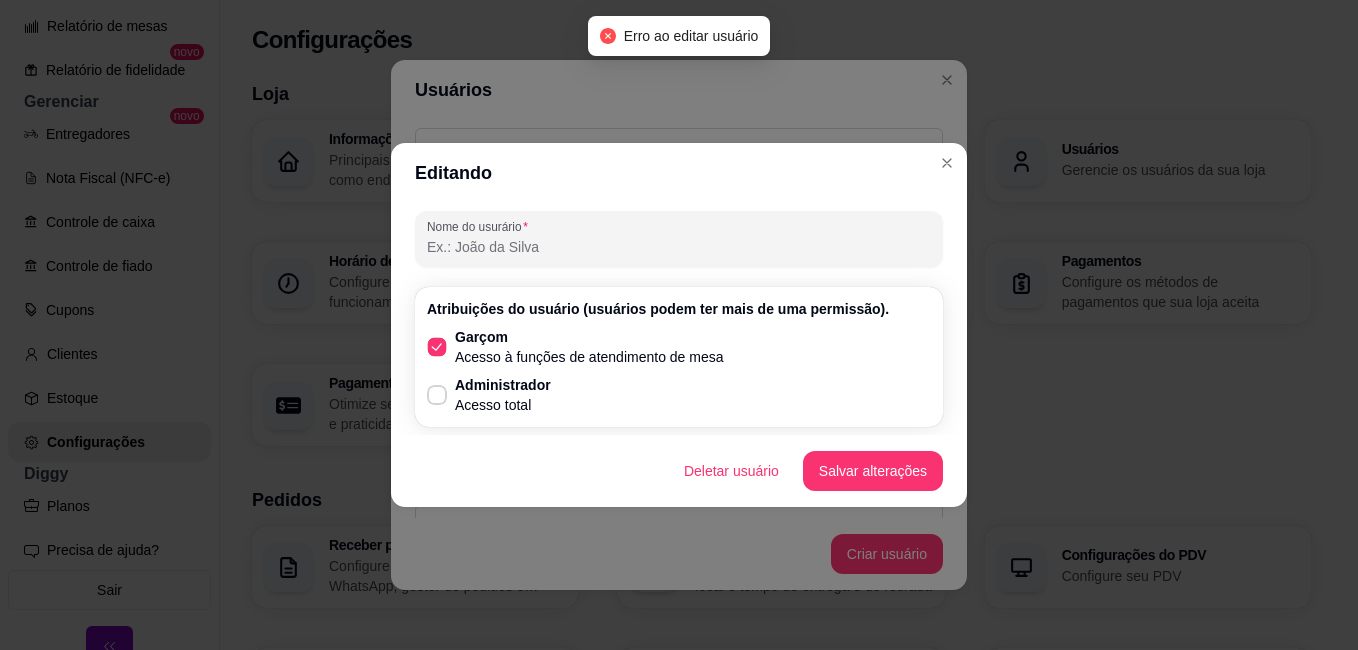 click 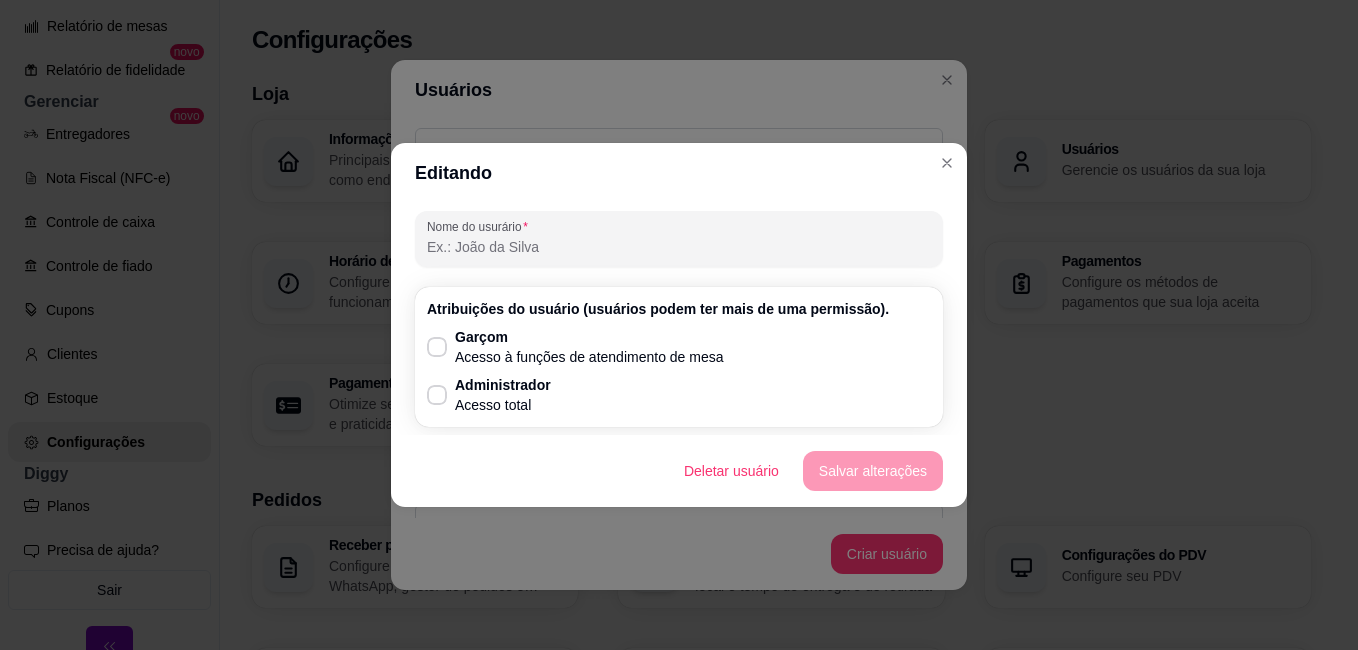 click on "Nome do usurário" at bounding box center [679, 247] 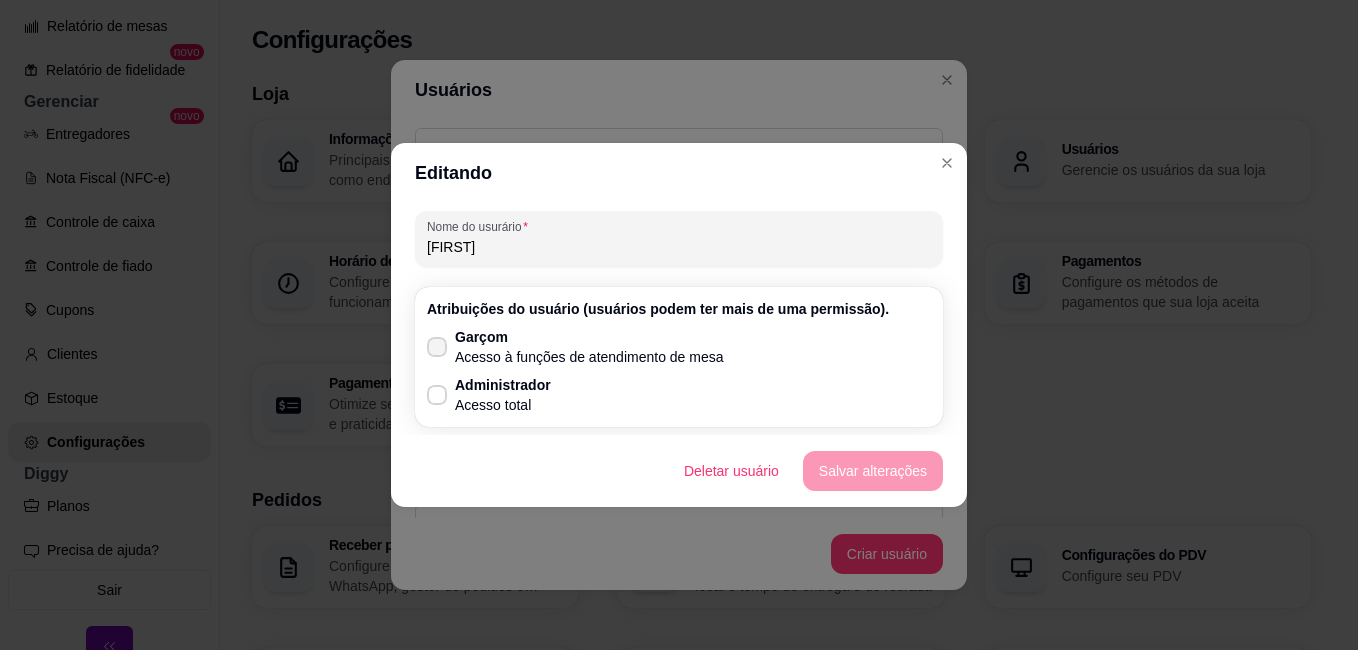type on "[FIRST]" 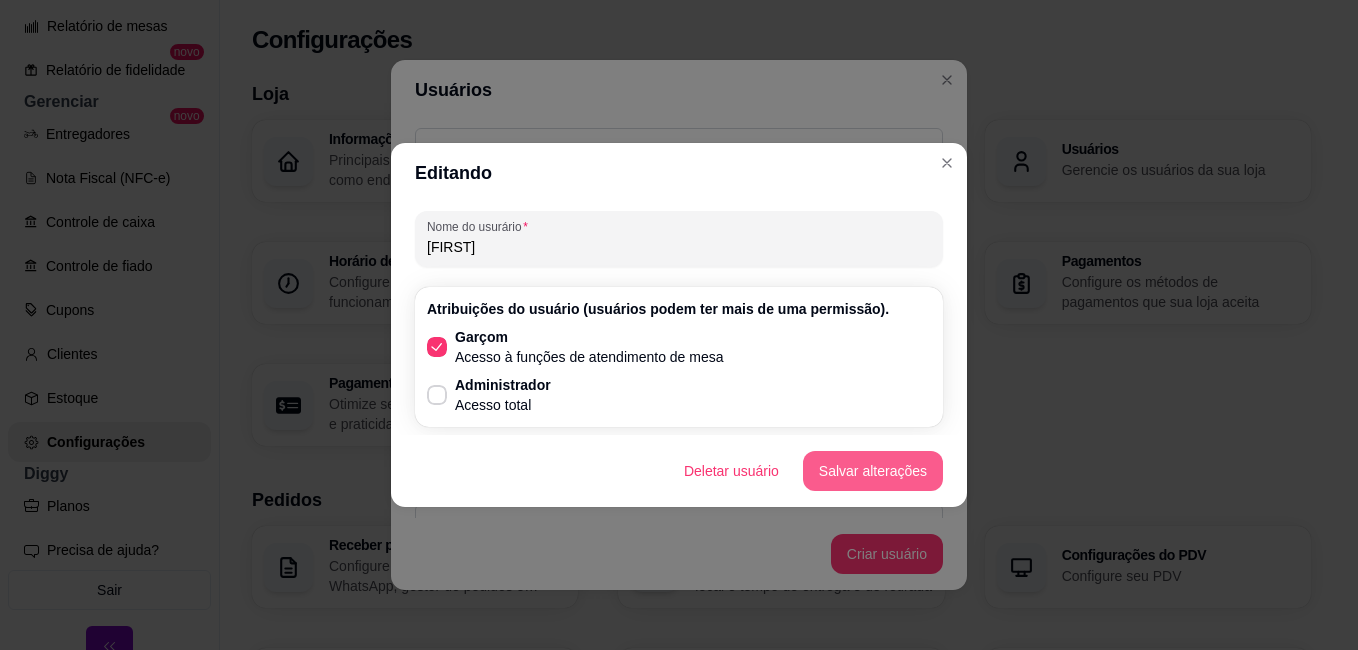 click on "Salvar alterações" at bounding box center [873, 471] 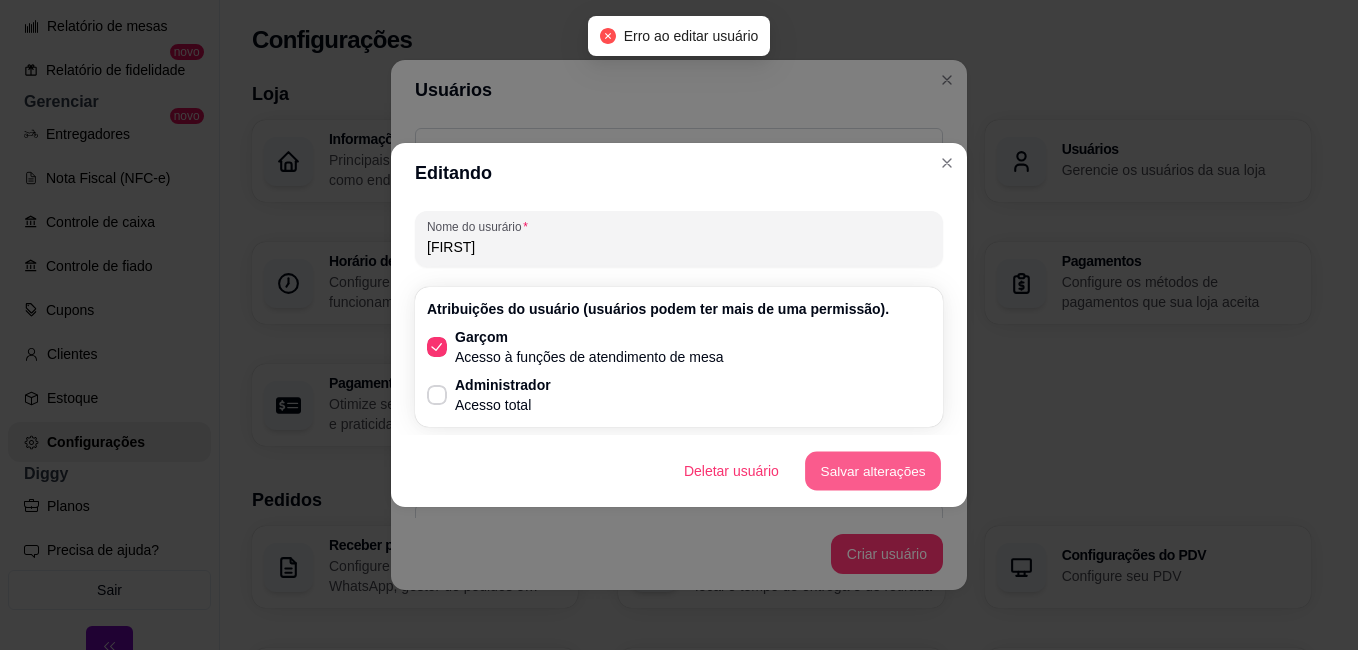 click on "Salvar alterações" at bounding box center (873, 471) 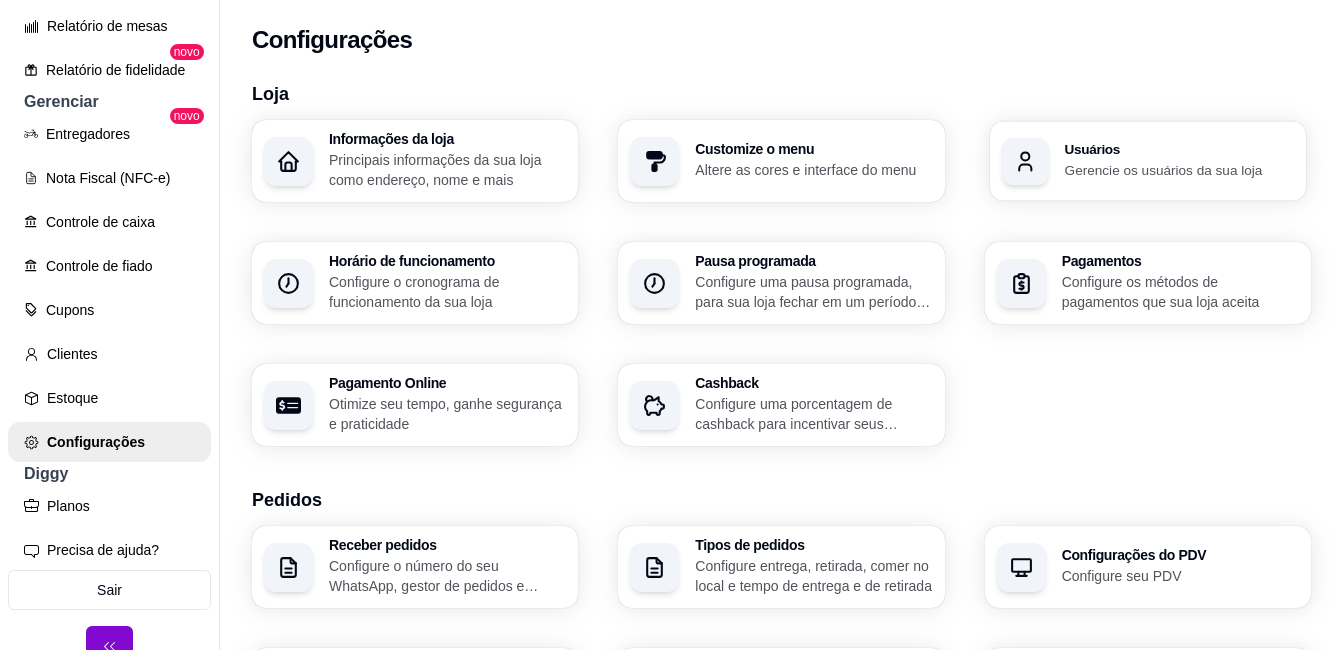 click on "Gerencie os usuários da sua loja" at bounding box center (1179, 169) 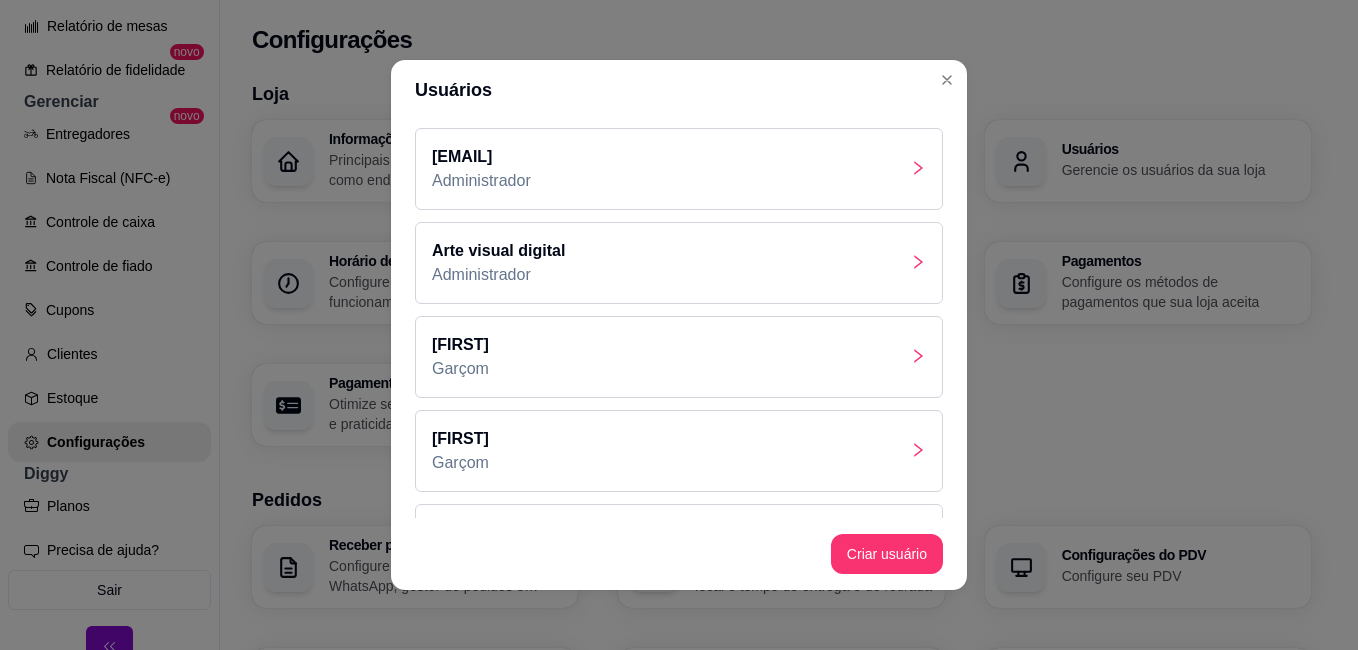 click on "Administrador" at bounding box center [481, 181] 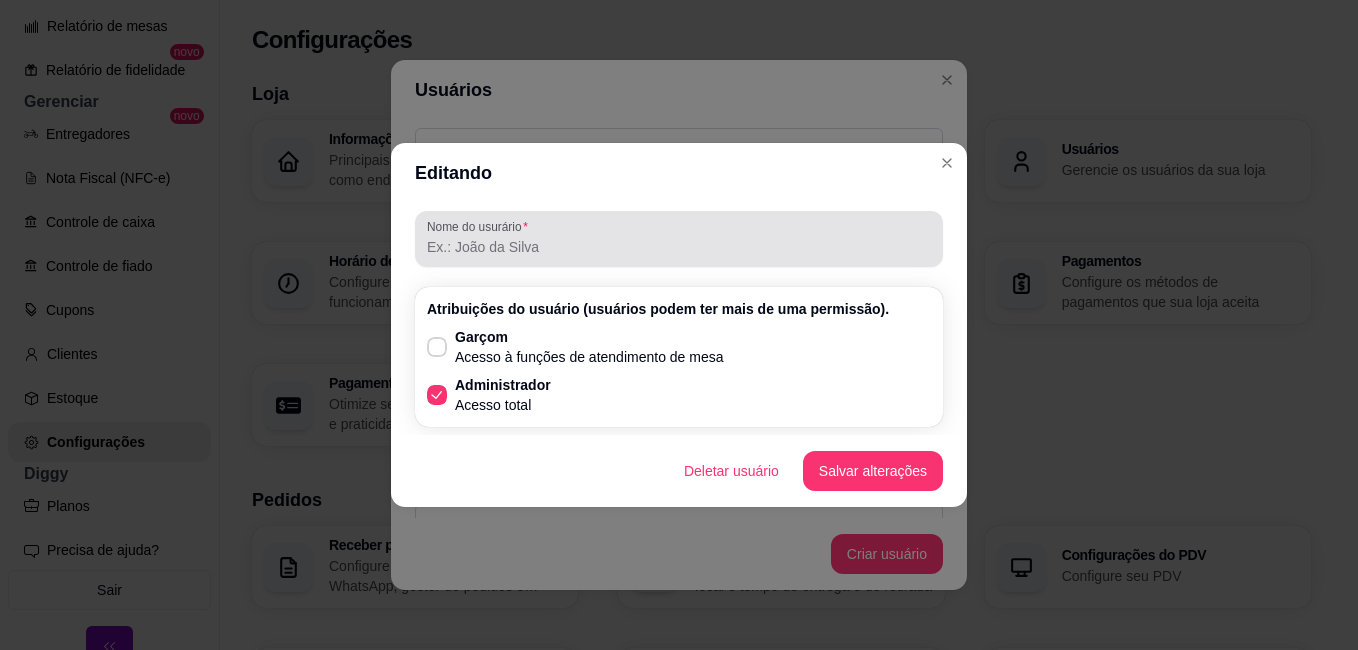 click at bounding box center [679, 239] 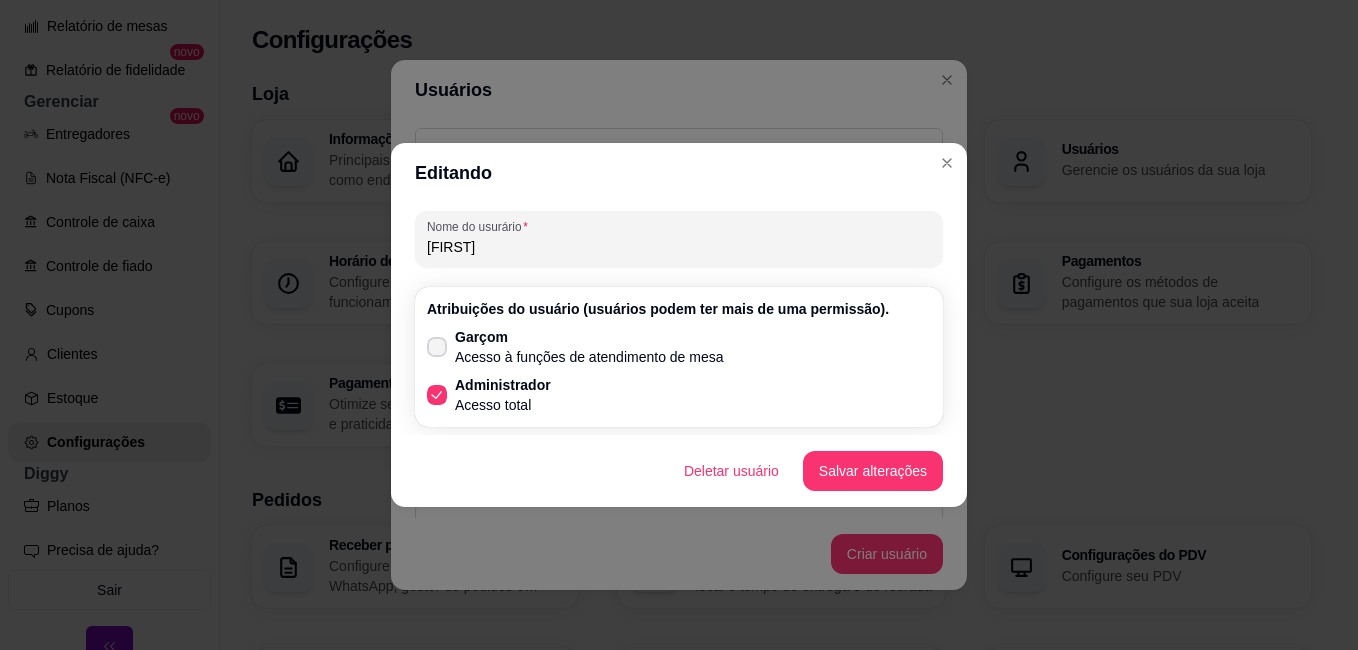 type on "[FIRST]" 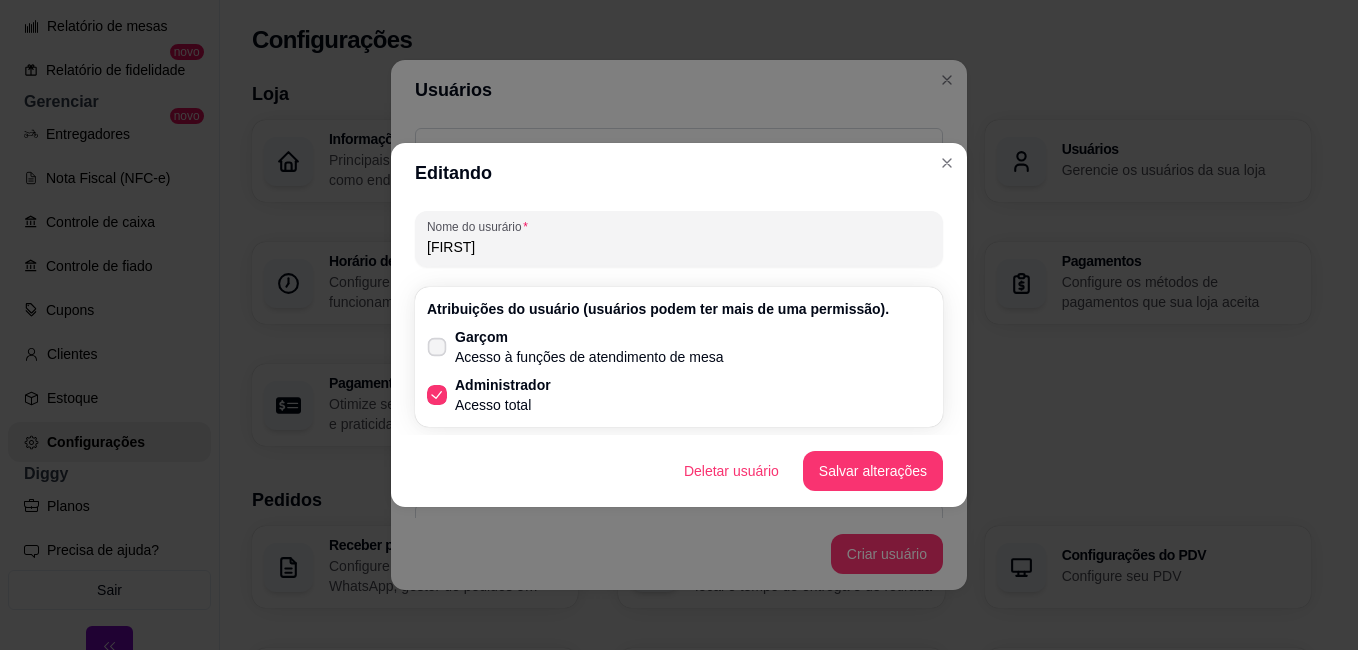 click 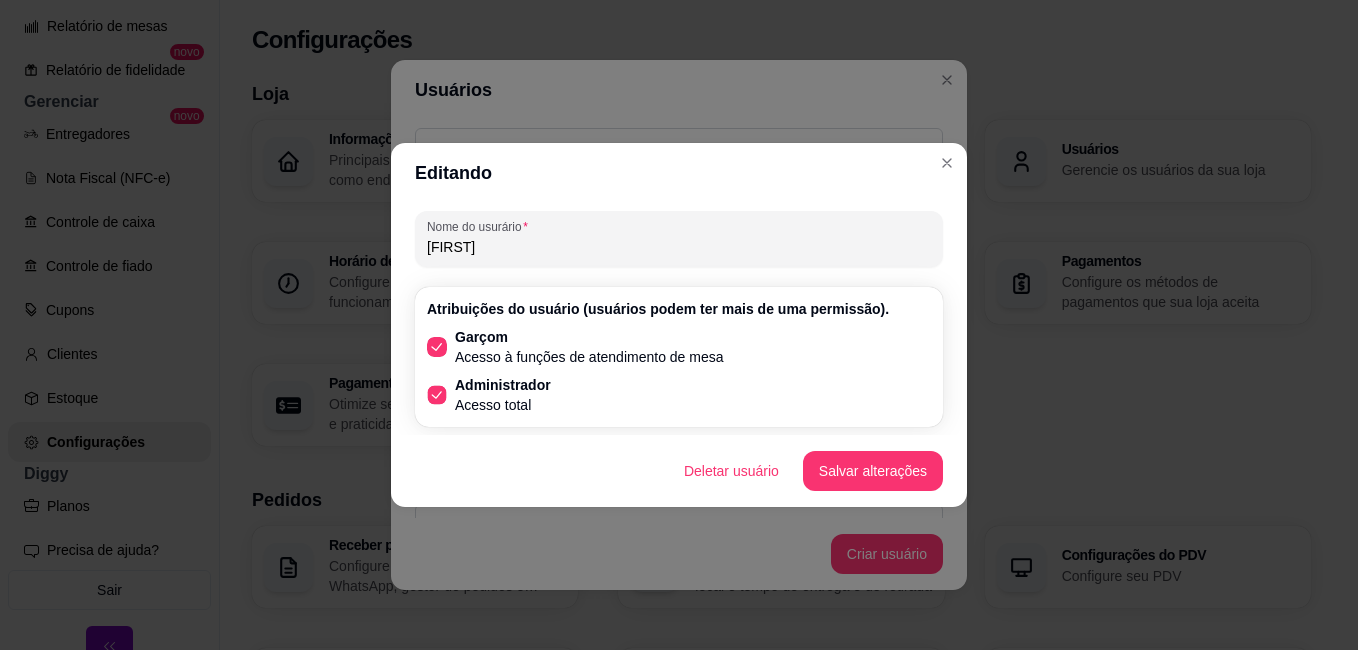 click at bounding box center [437, 395] 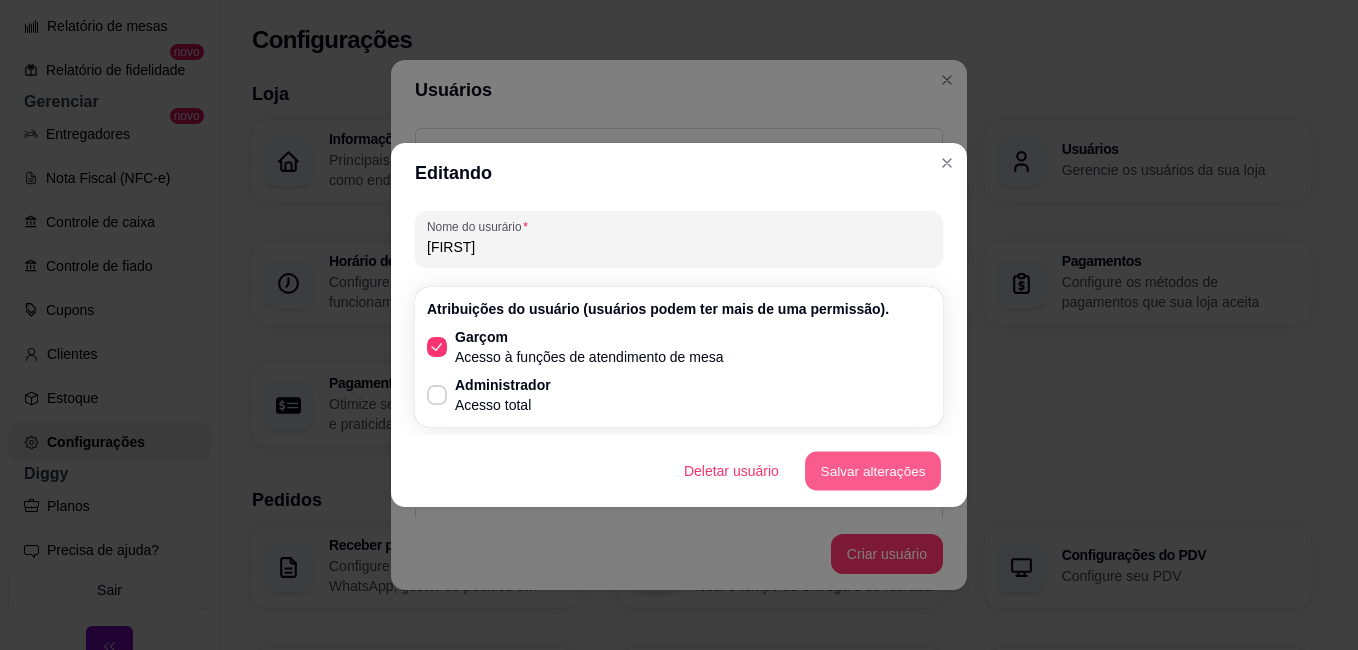 click on "Salvar alterações" at bounding box center (873, 471) 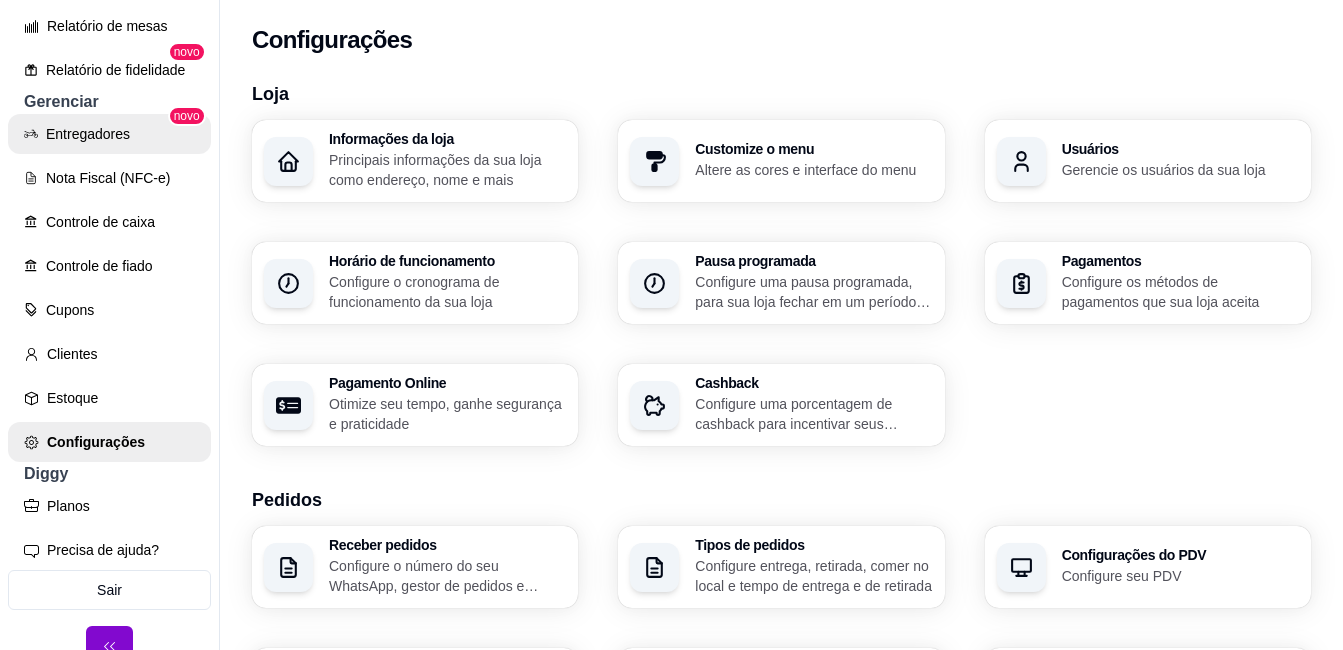type 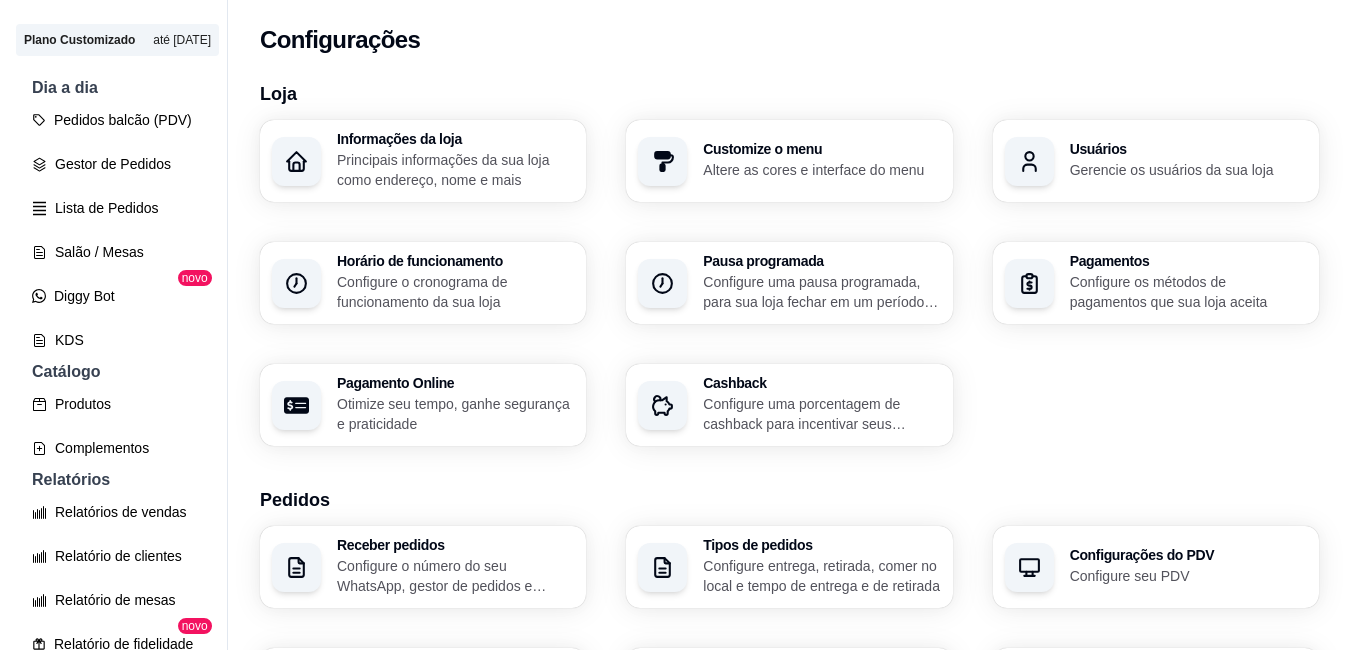scroll, scrollTop: 108, scrollLeft: 0, axis: vertical 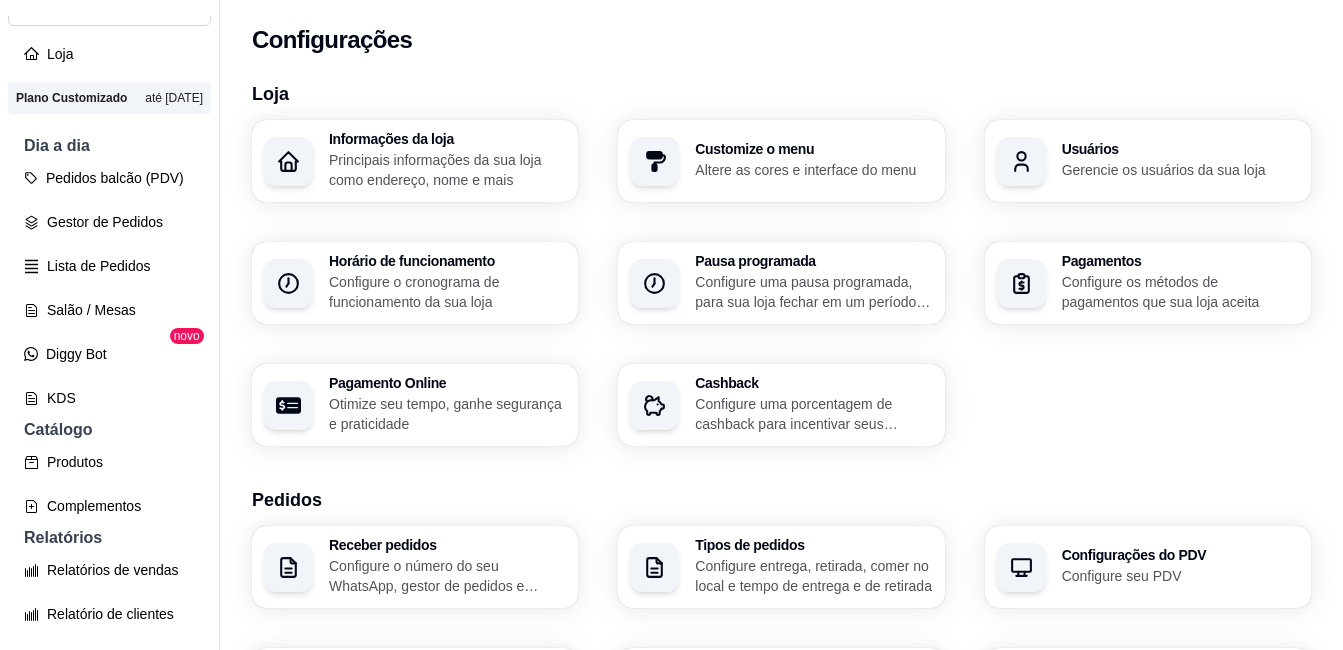click on "Plano Customizado até [DATE]" at bounding box center [109, 98] 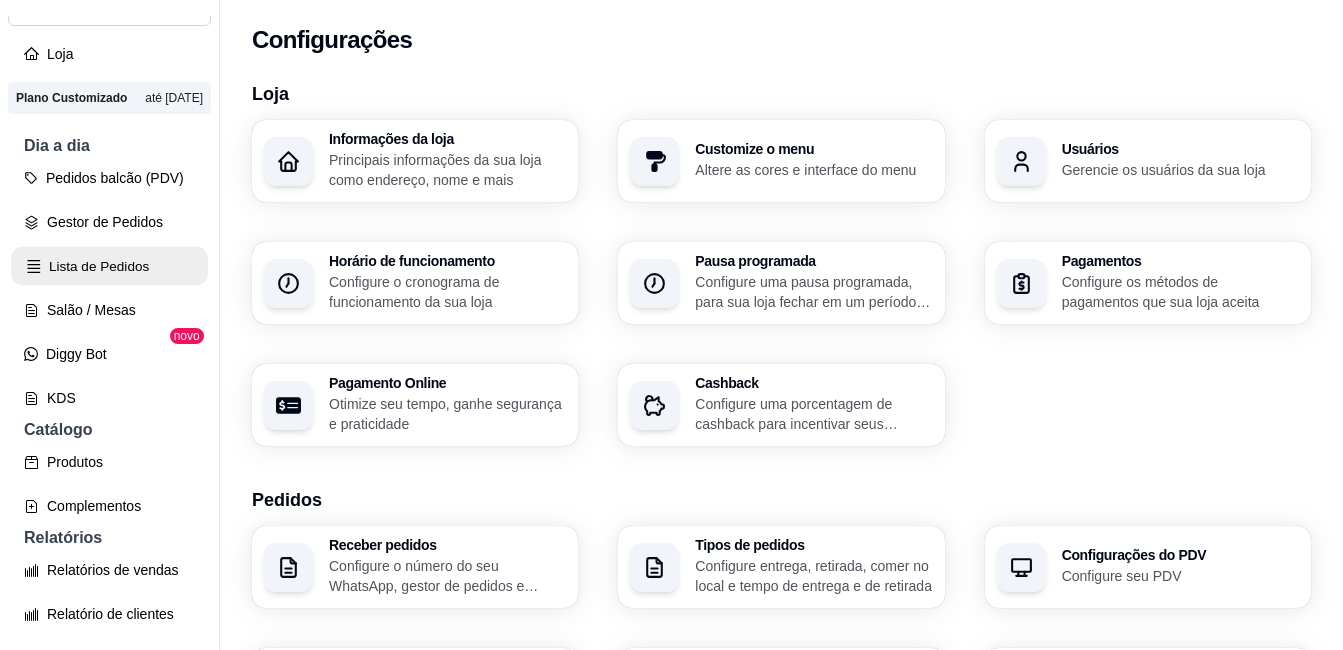 click on "Lista de Pedidos" at bounding box center (109, 266) 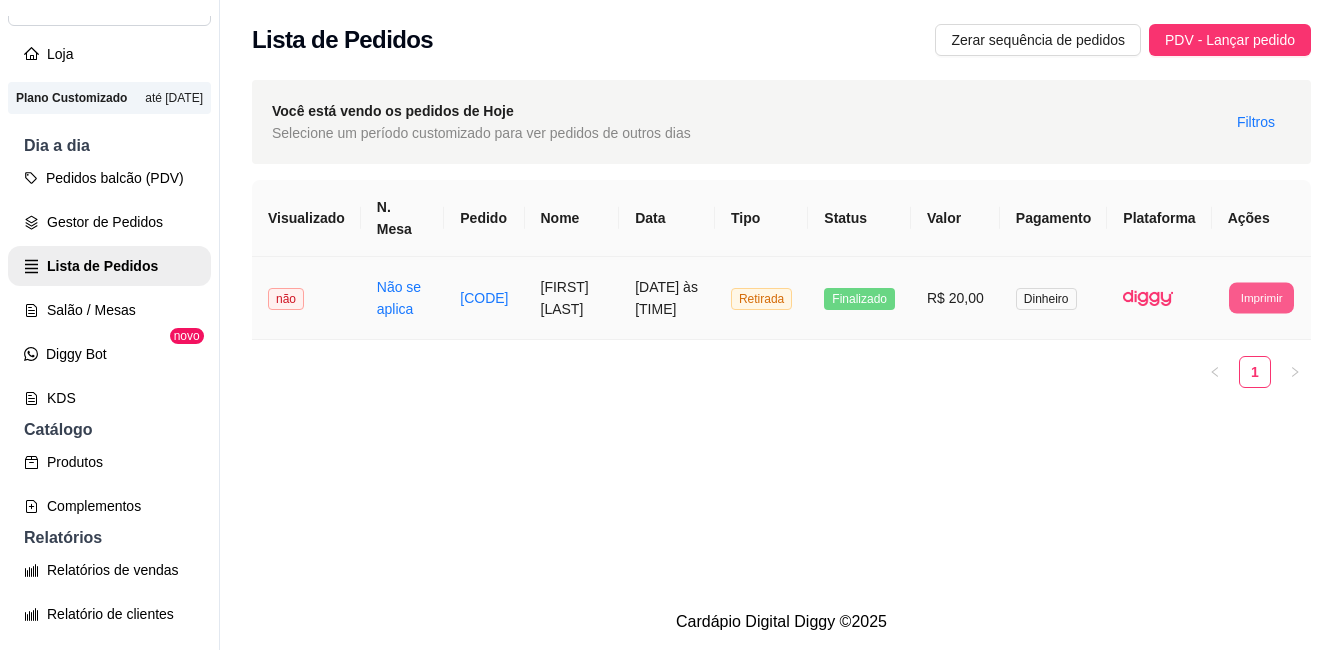 click on "Imprimir" at bounding box center [1261, 297] 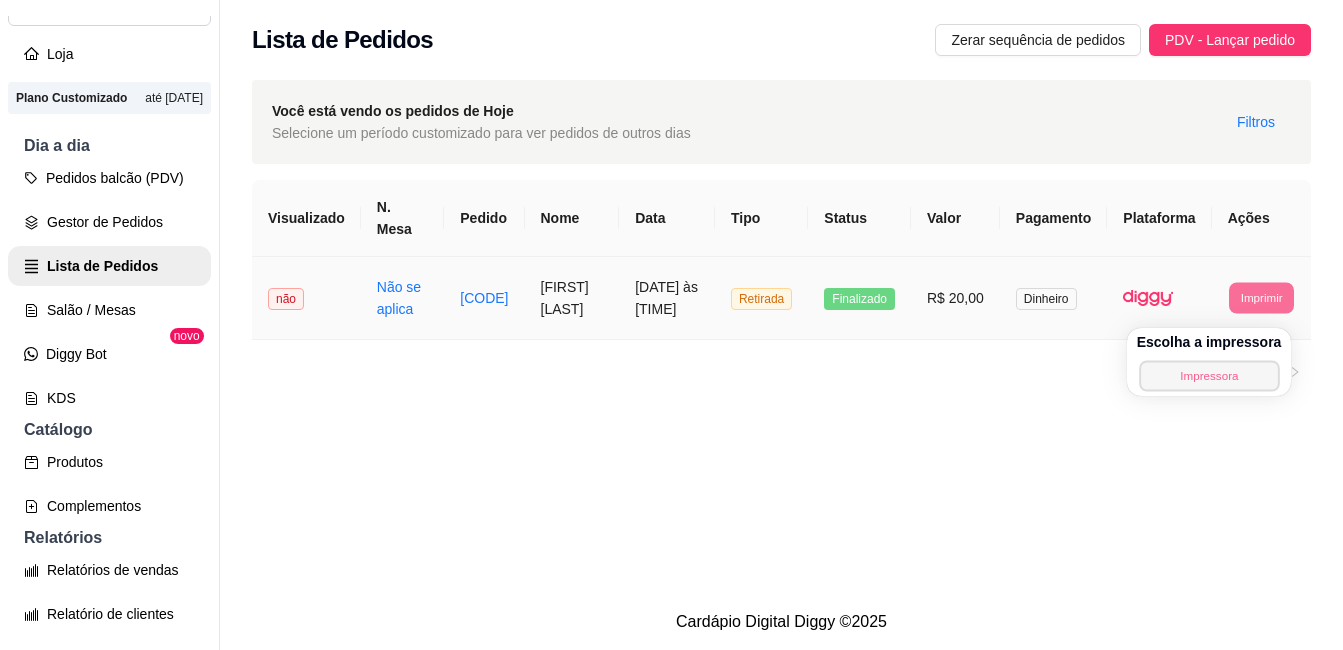 click on "Impressora" at bounding box center (1209, 375) 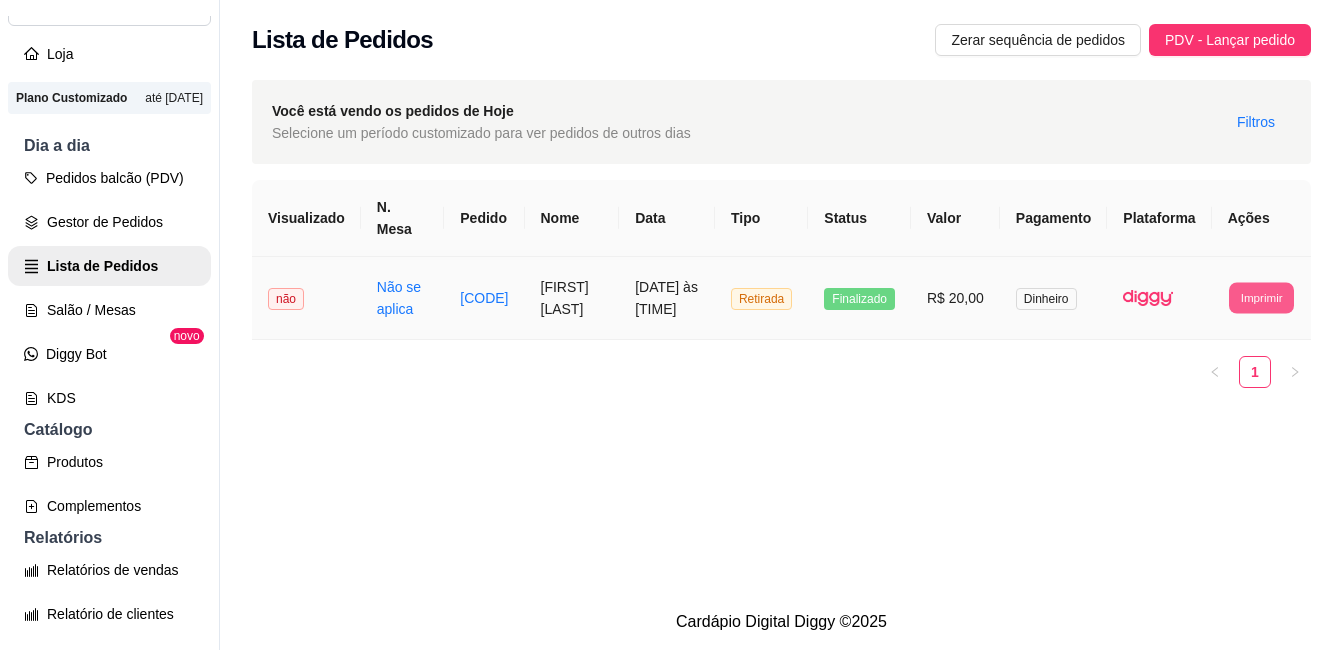 click on "Imprimir" at bounding box center (1261, 297) 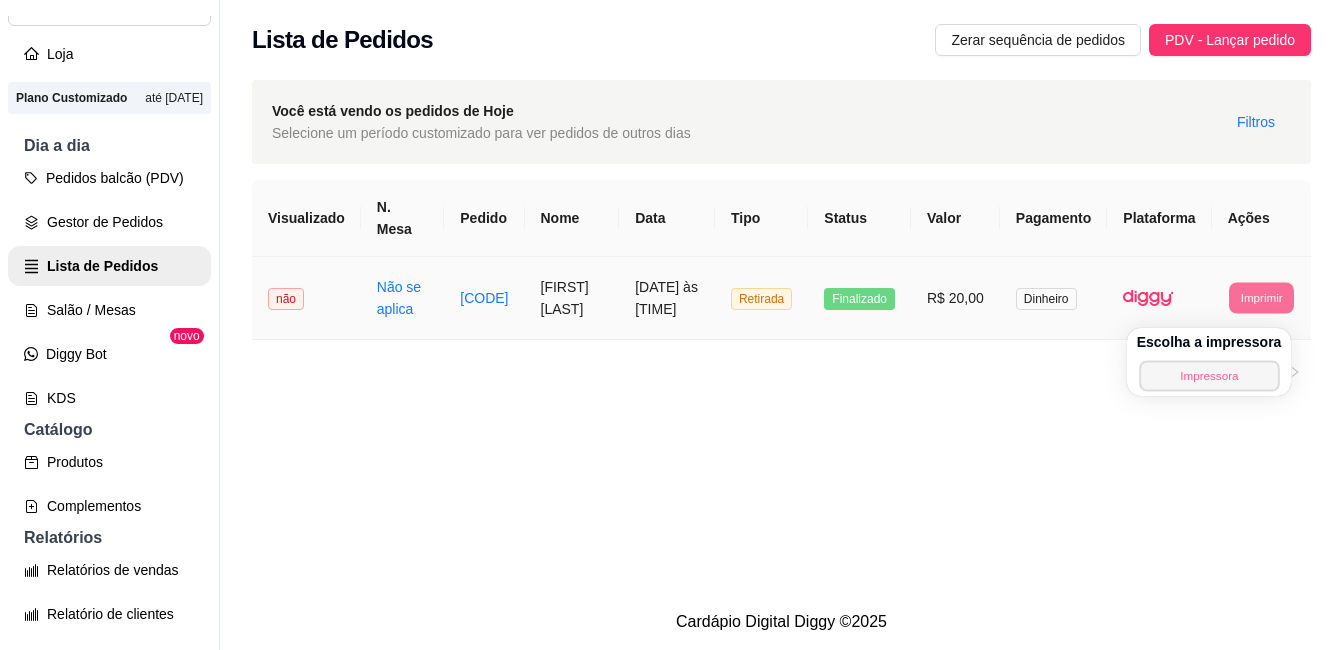 click on "Impressora" at bounding box center (1209, 375) 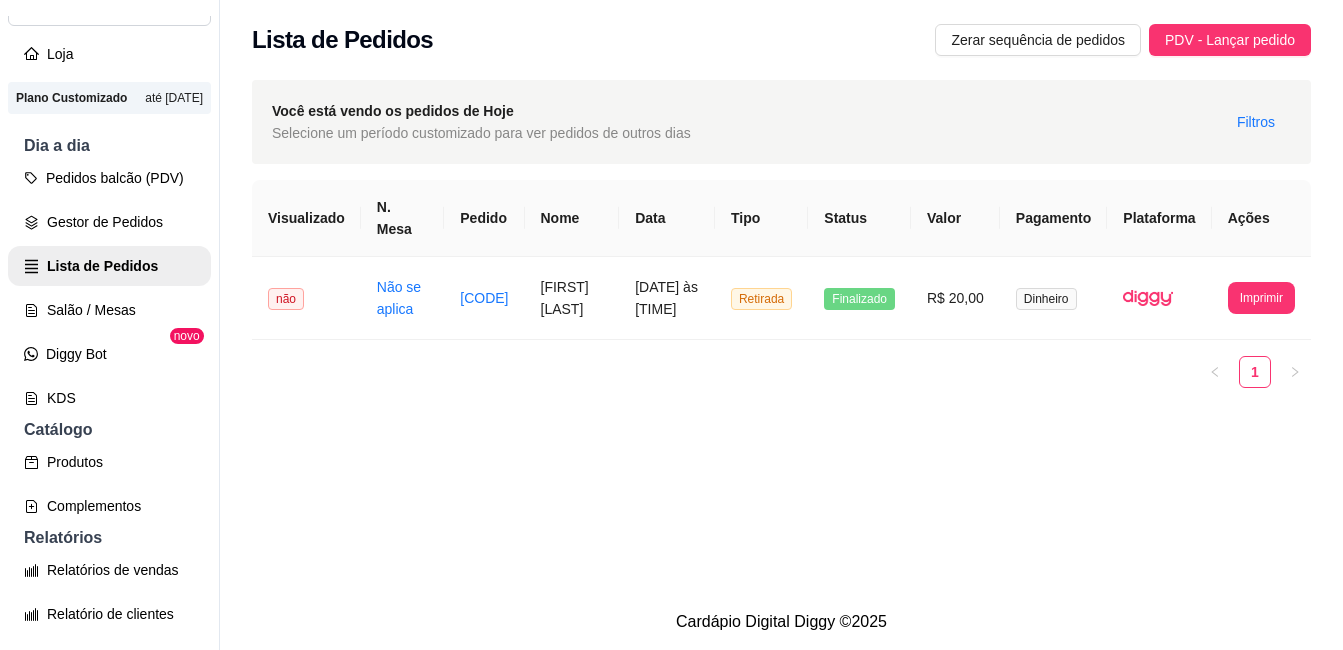 click on "Lista de Pedidos Zerar sequência de pedidos PDV - Lançar pedido" at bounding box center [781, 40] 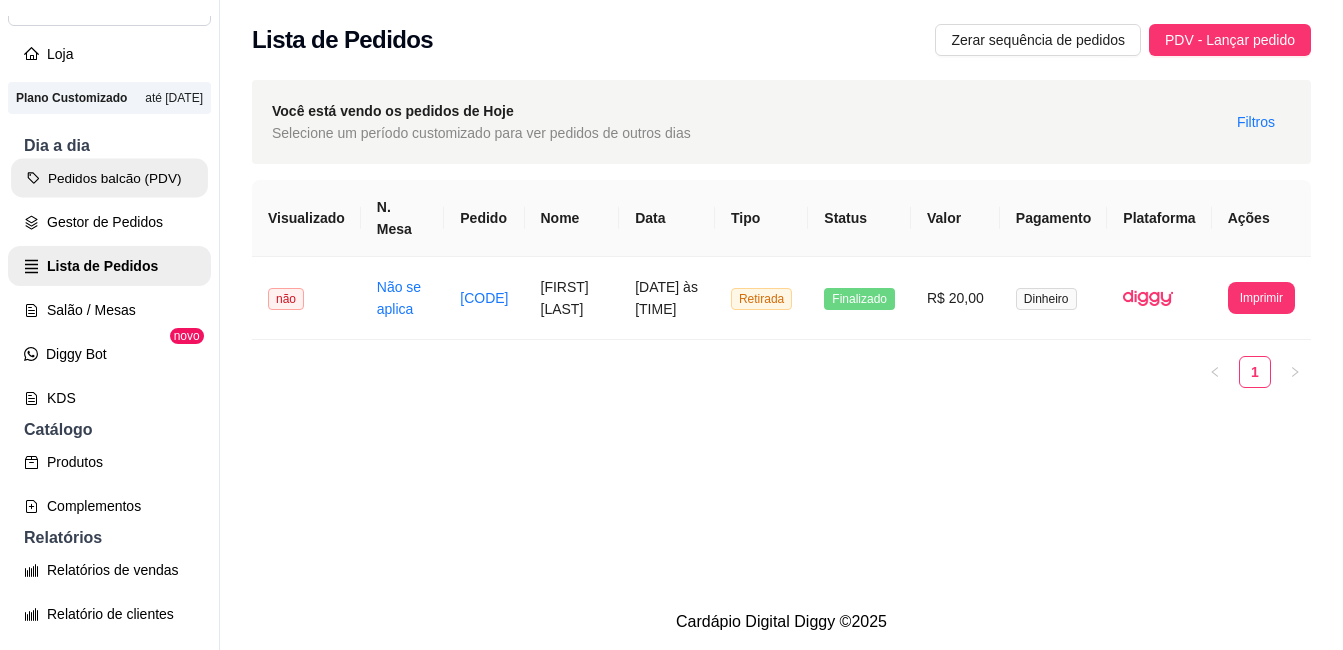 click on "Pedidos balcão (PDV)" at bounding box center [109, 178] 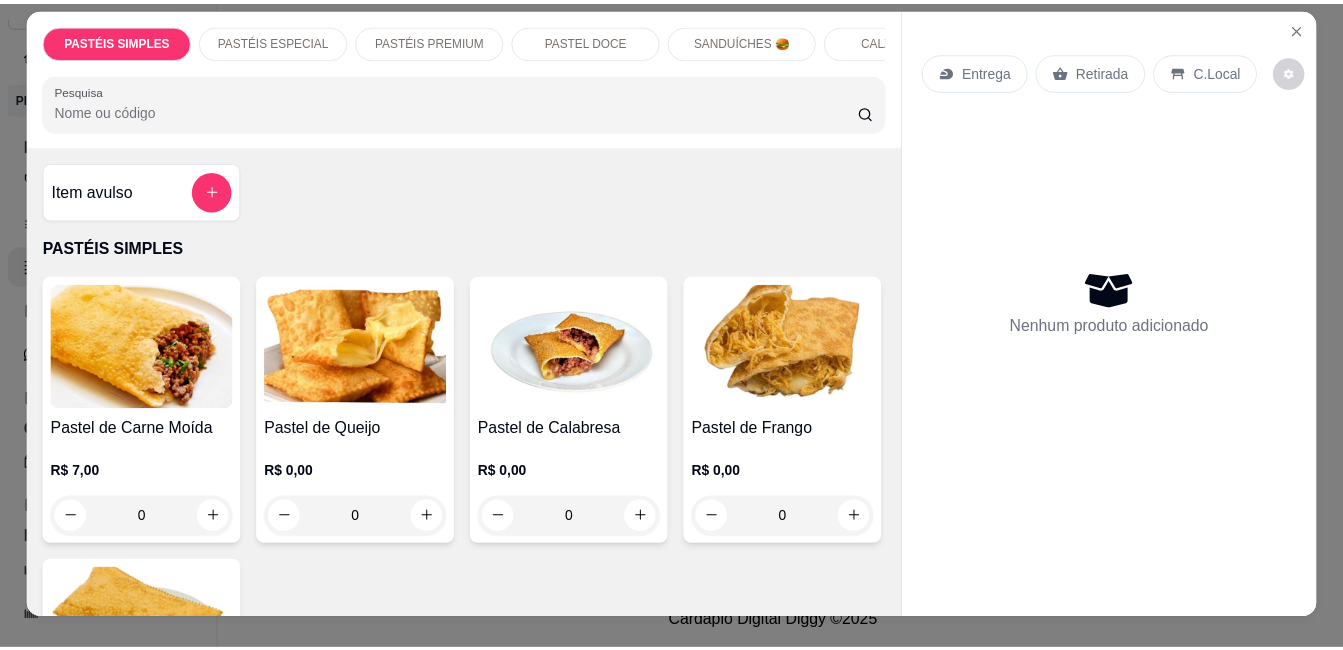 scroll, scrollTop: 0, scrollLeft: 0, axis: both 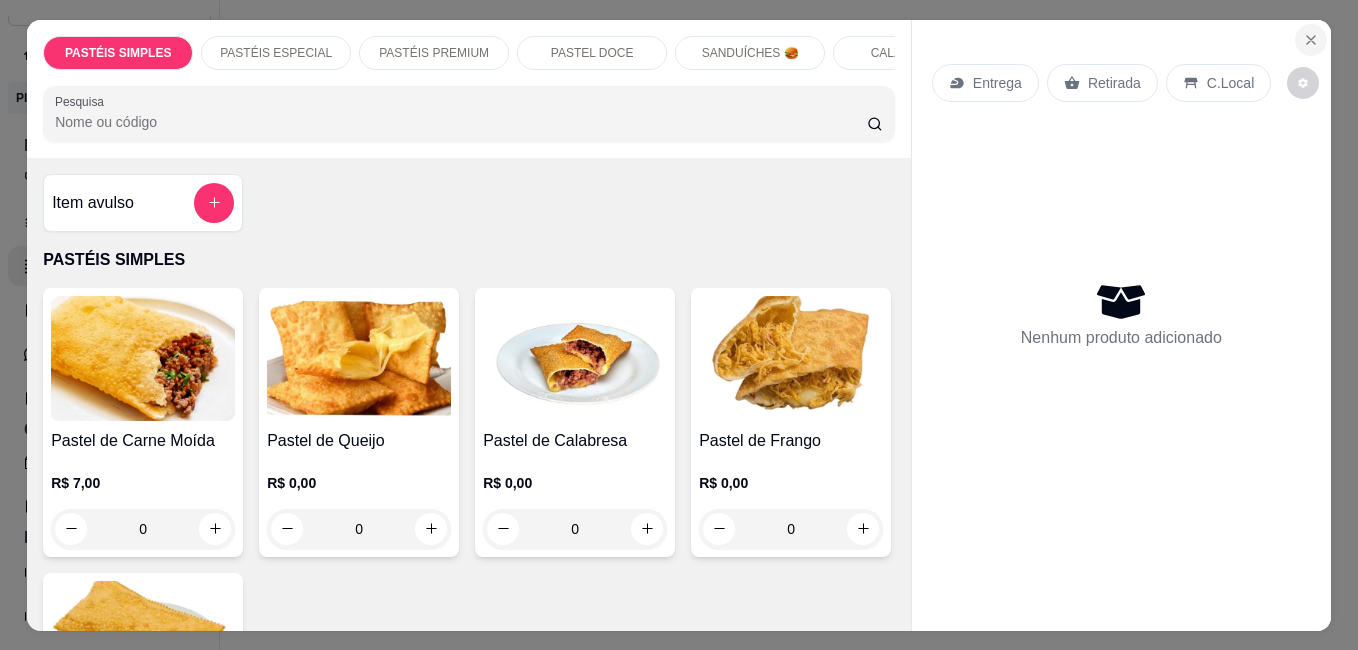 click 